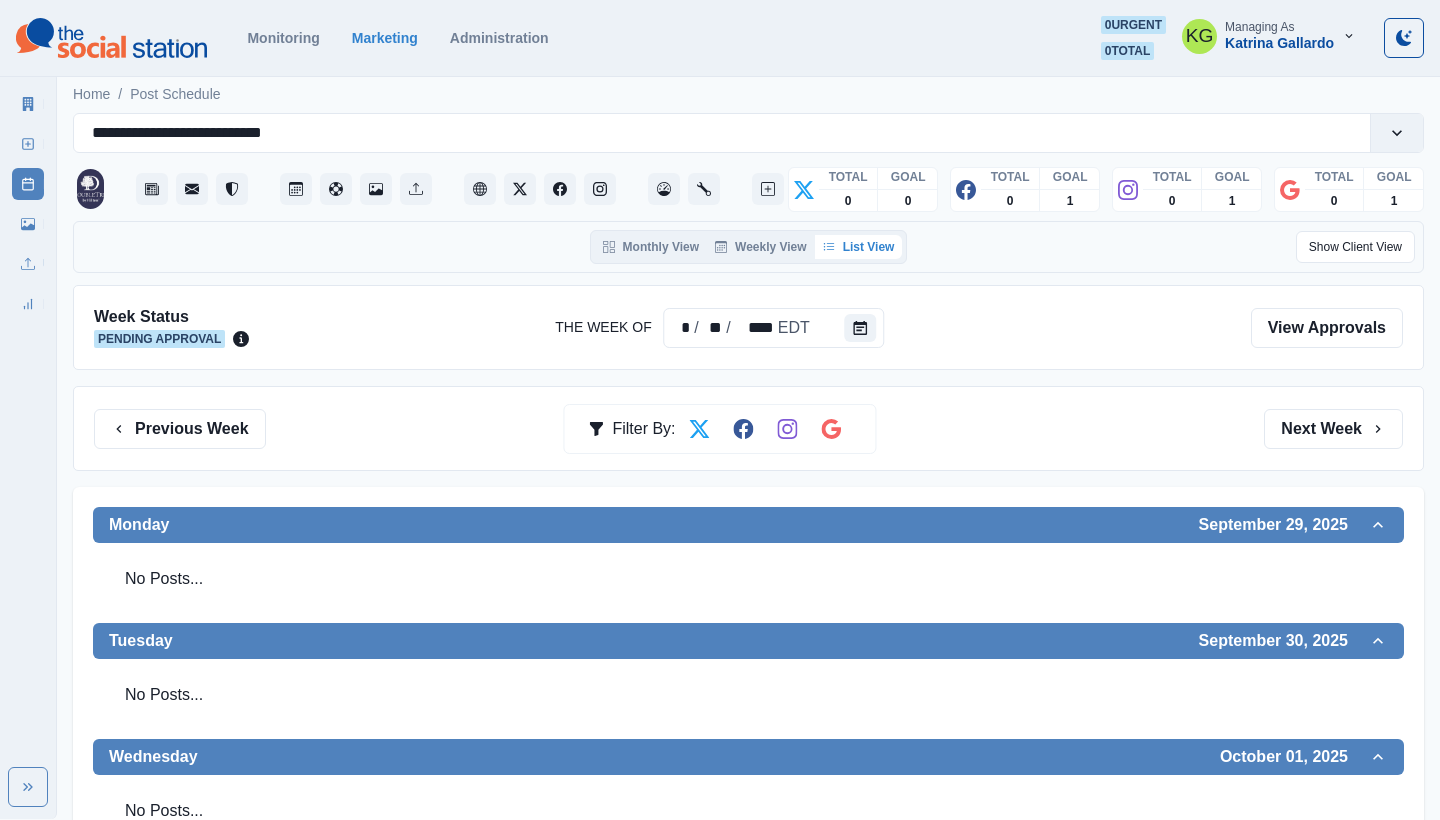 scroll, scrollTop: 0, scrollLeft: 0, axis: both 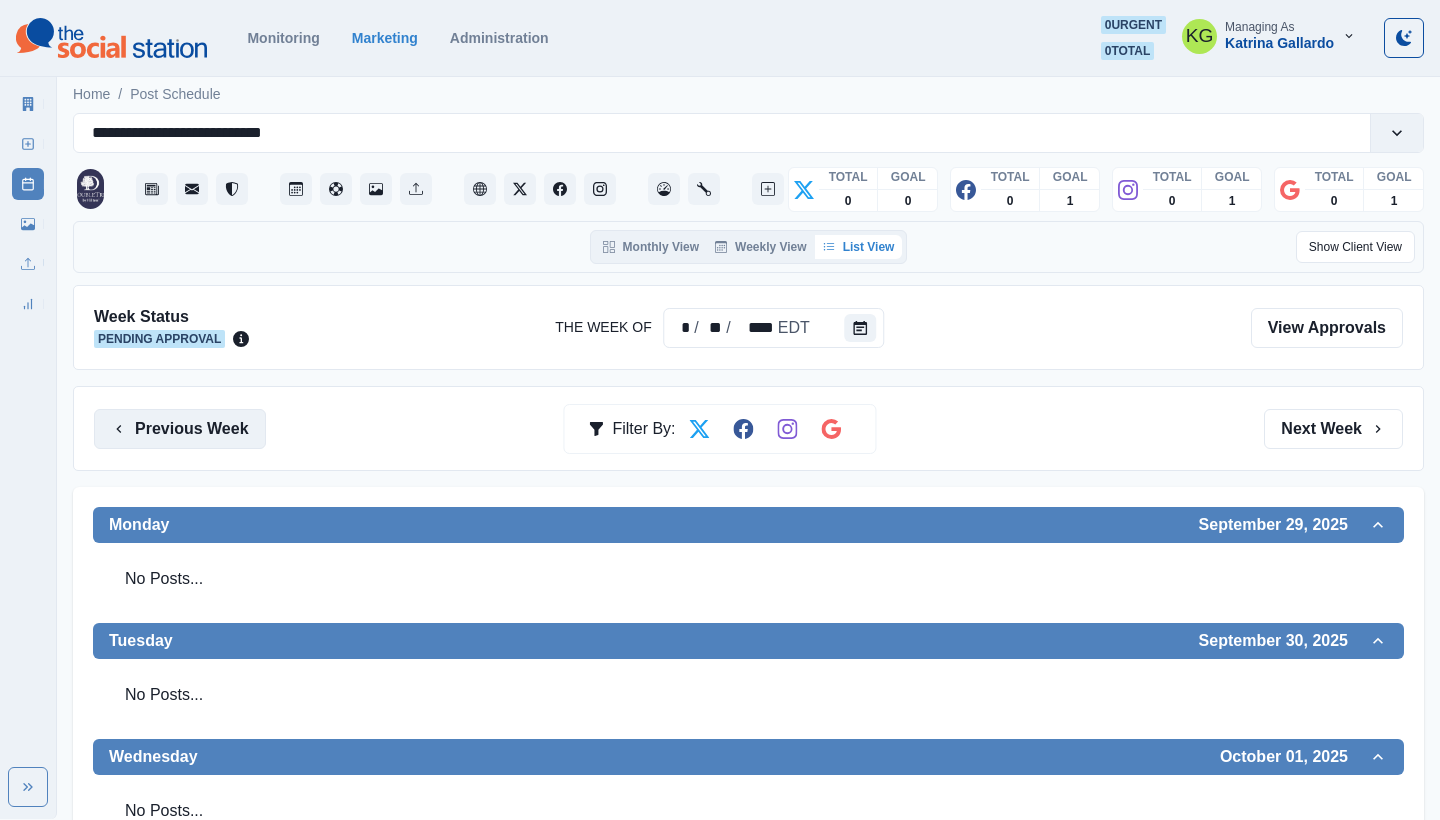 click on "Previous Week" at bounding box center (180, 429) 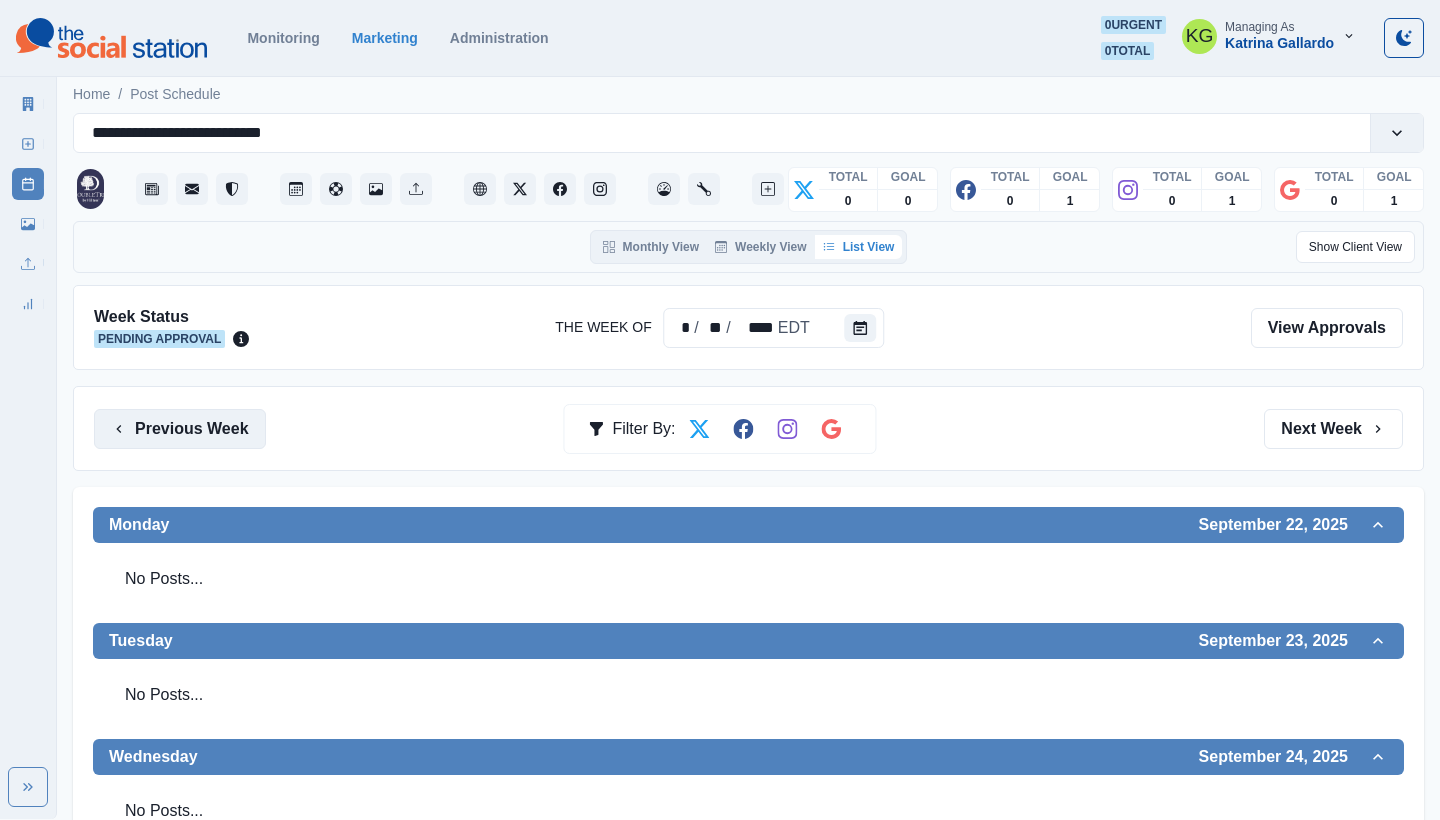 click on "Previous Week" at bounding box center (180, 429) 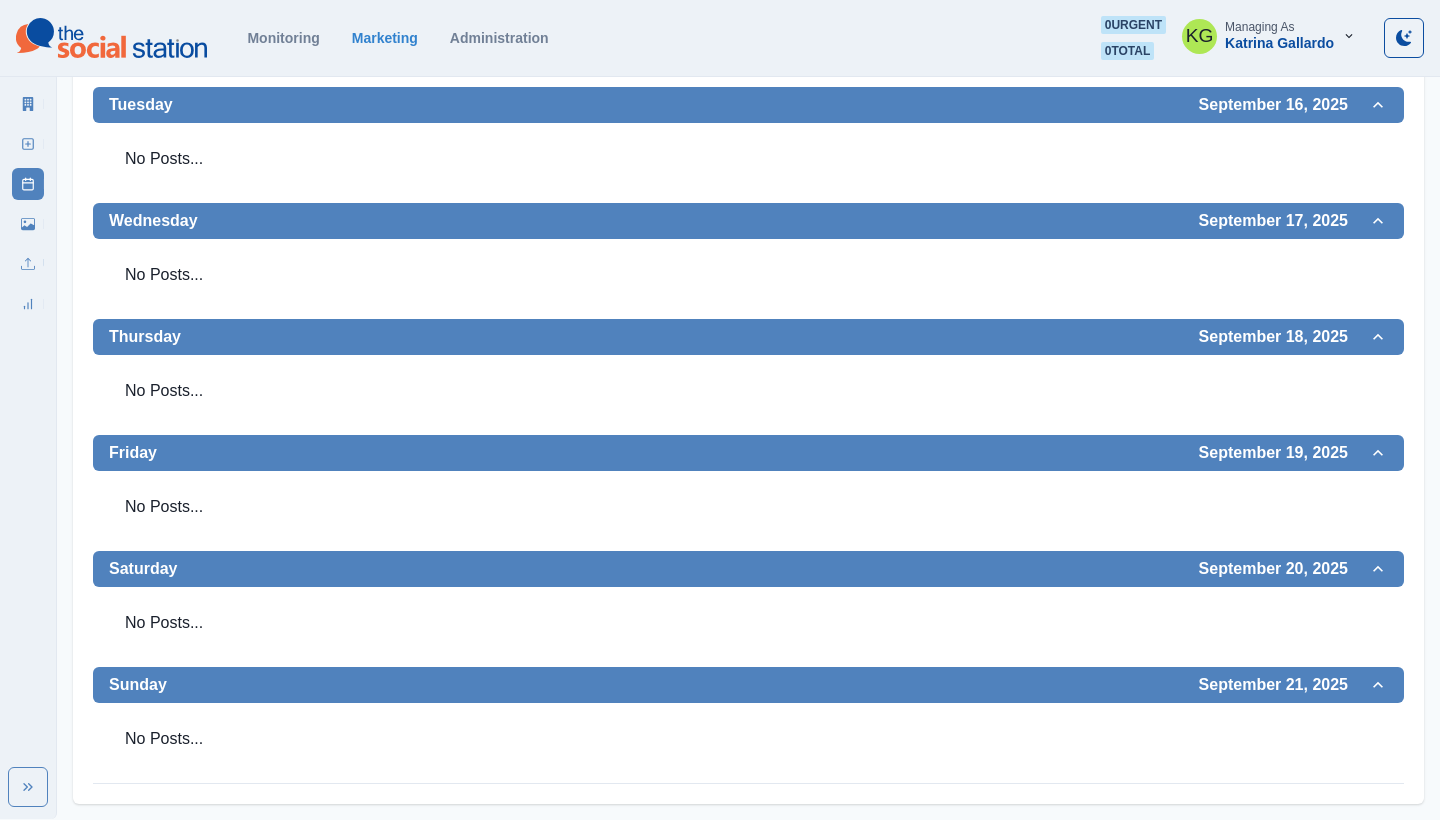scroll, scrollTop: 253, scrollLeft: 0, axis: vertical 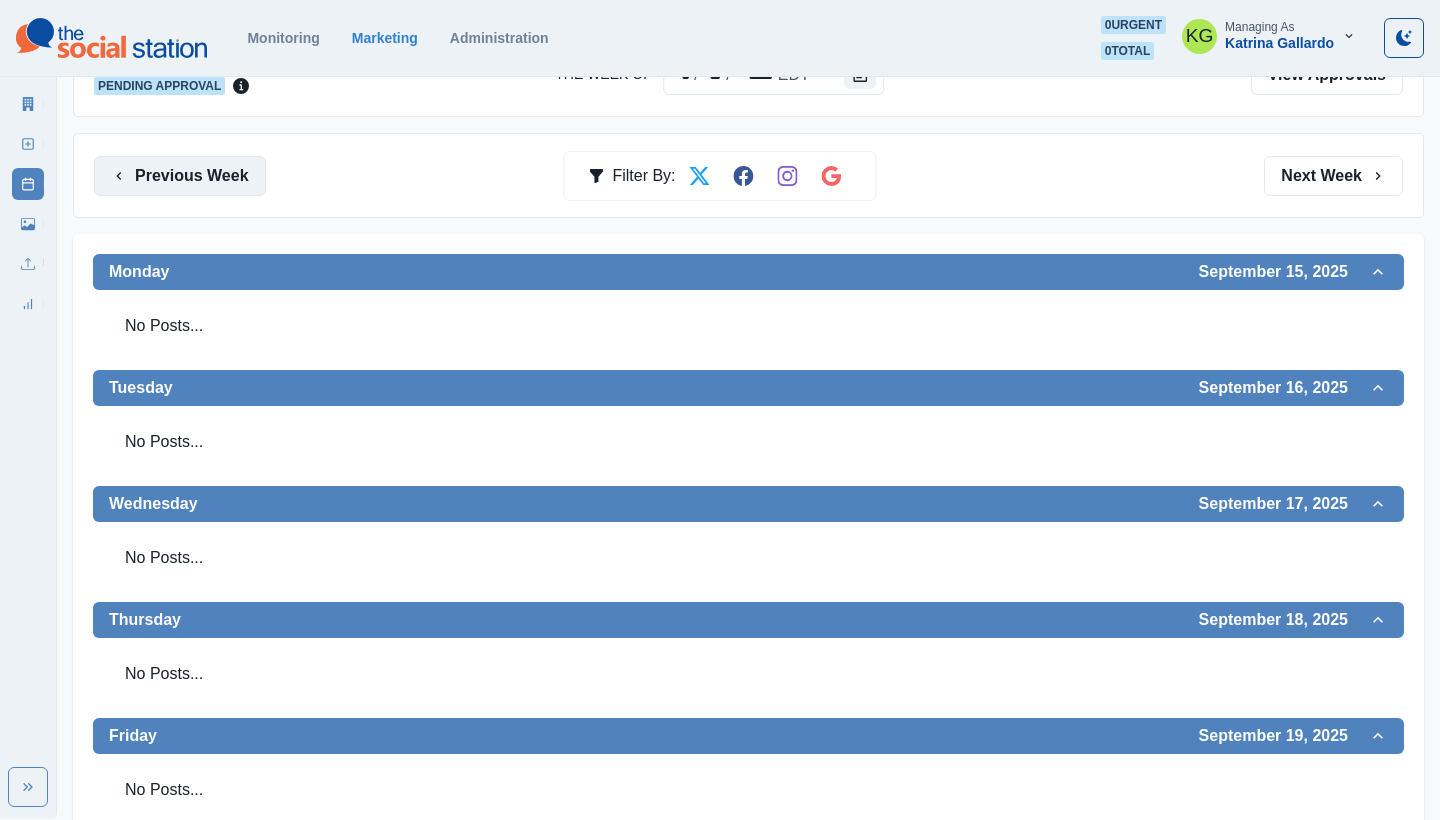 click on "Previous Week" at bounding box center [180, 176] 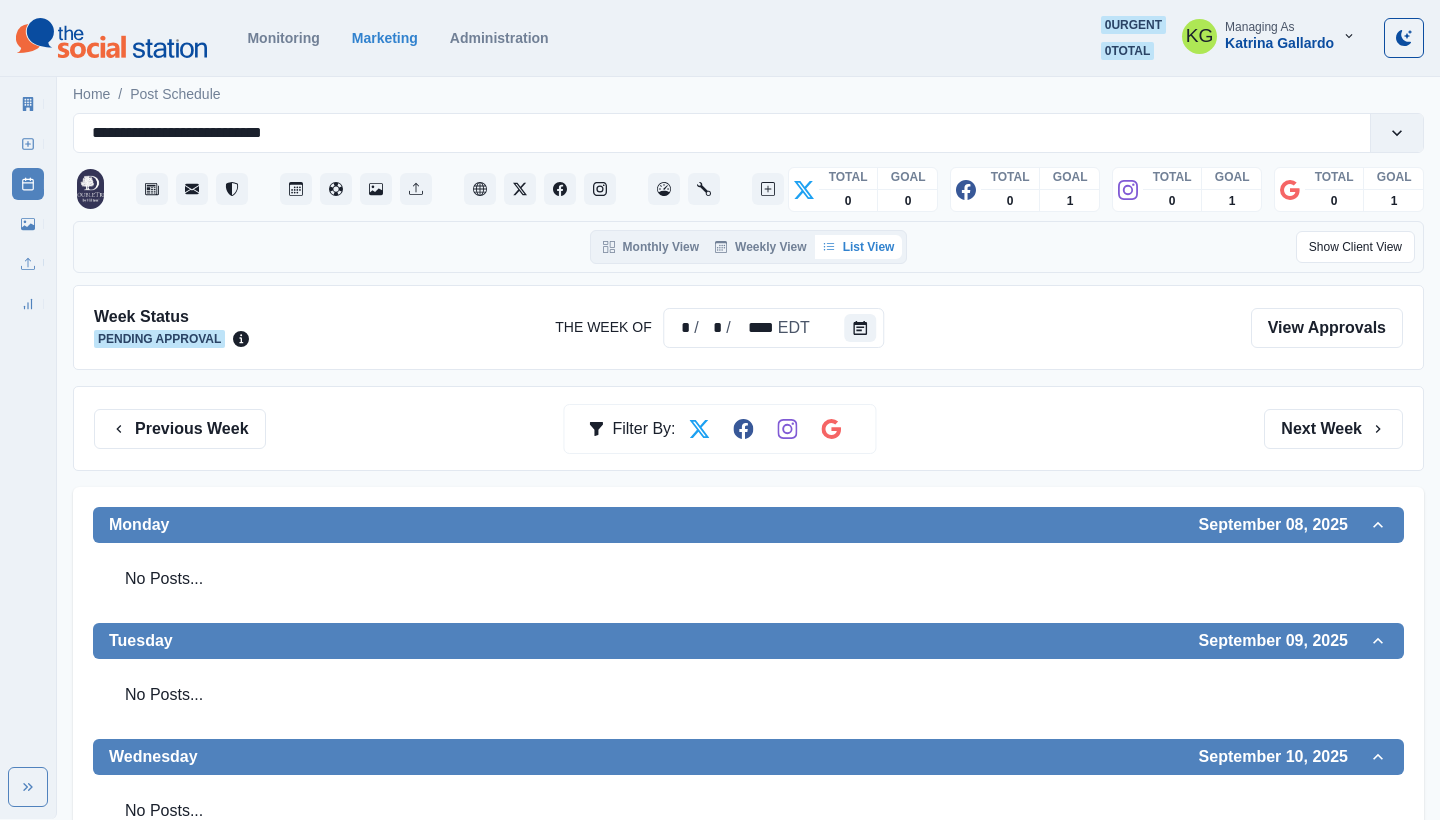 scroll, scrollTop: 0, scrollLeft: 0, axis: both 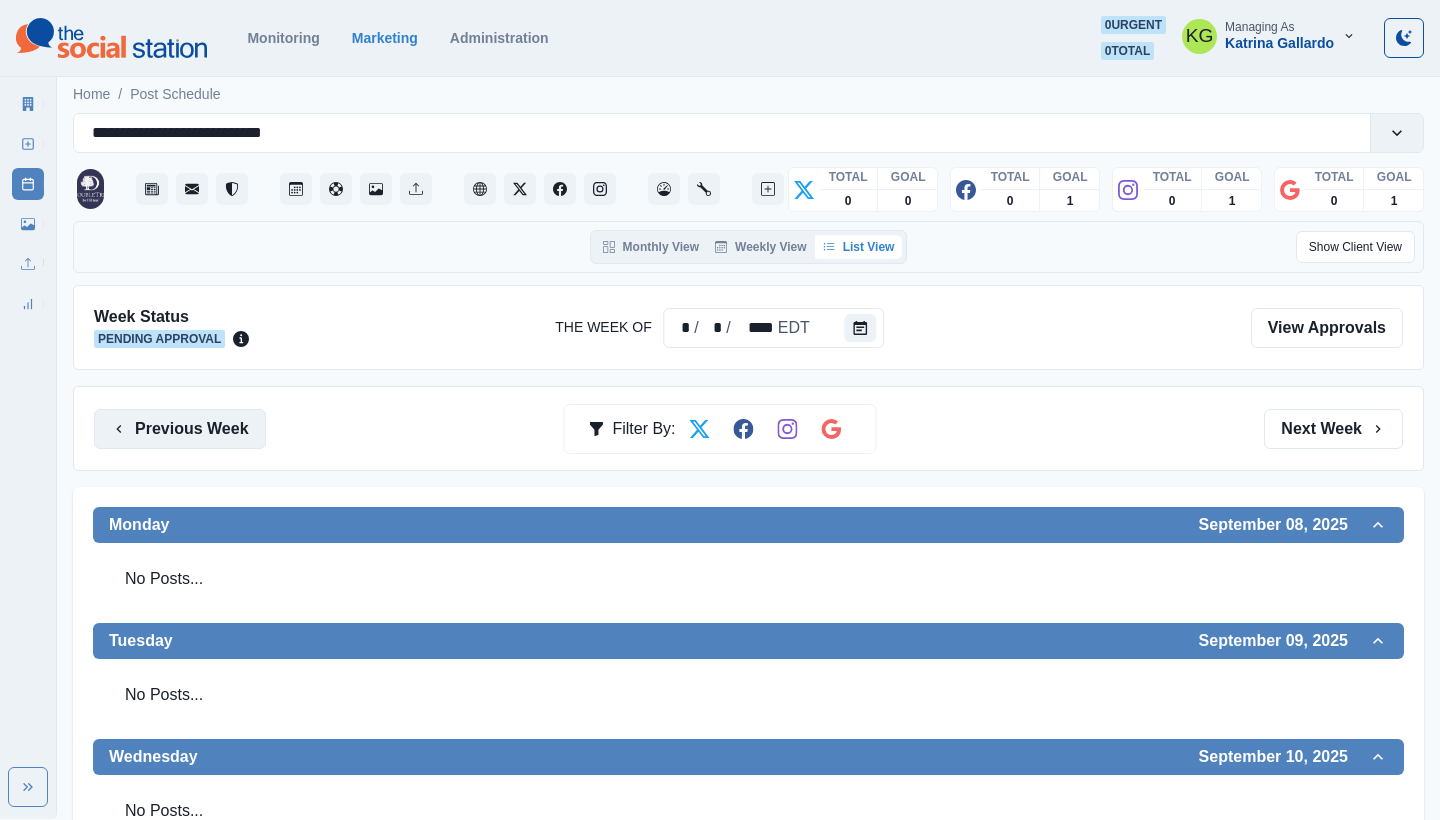 click on "Previous Week" at bounding box center (180, 429) 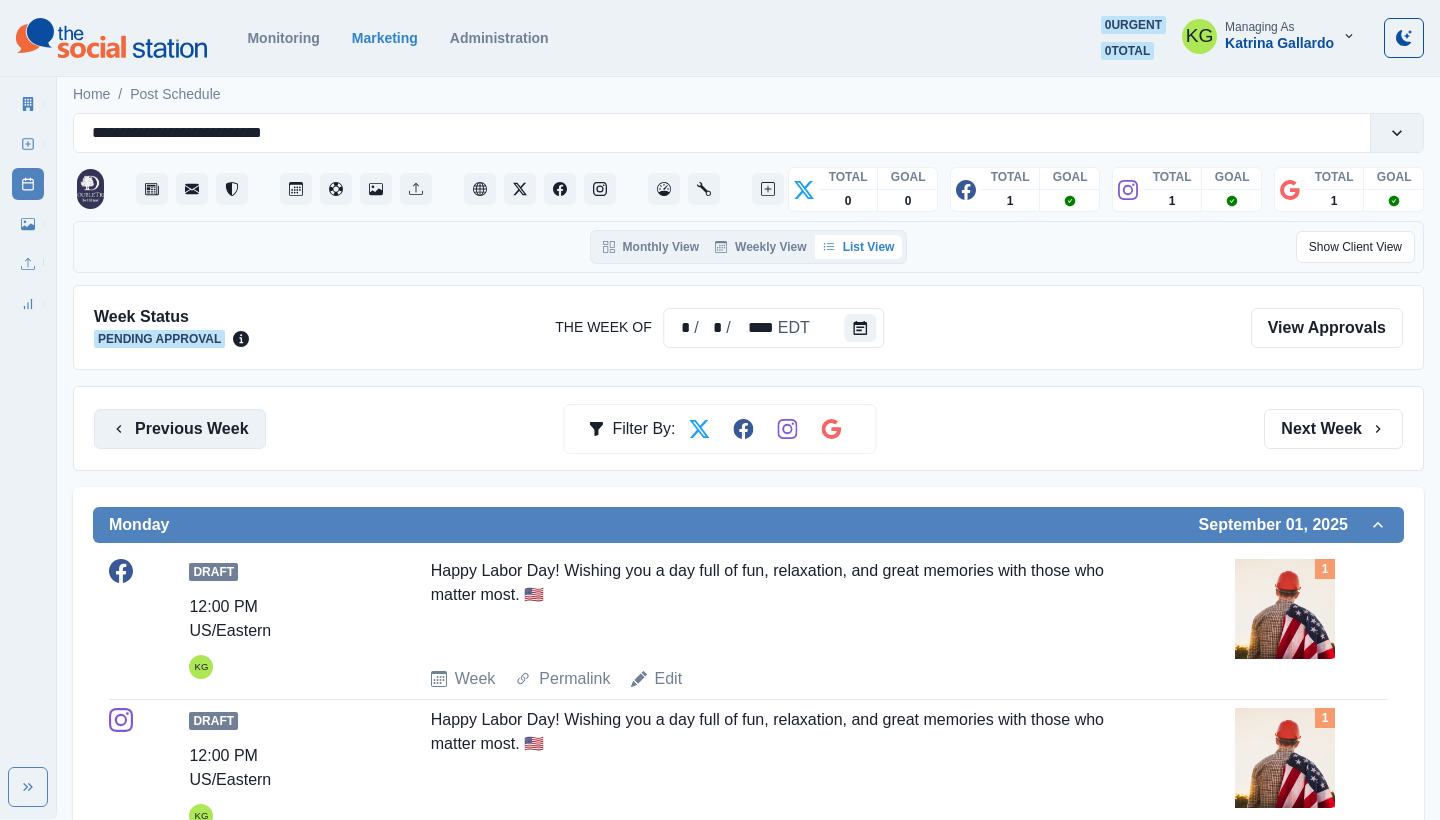 scroll, scrollTop: -1, scrollLeft: 0, axis: vertical 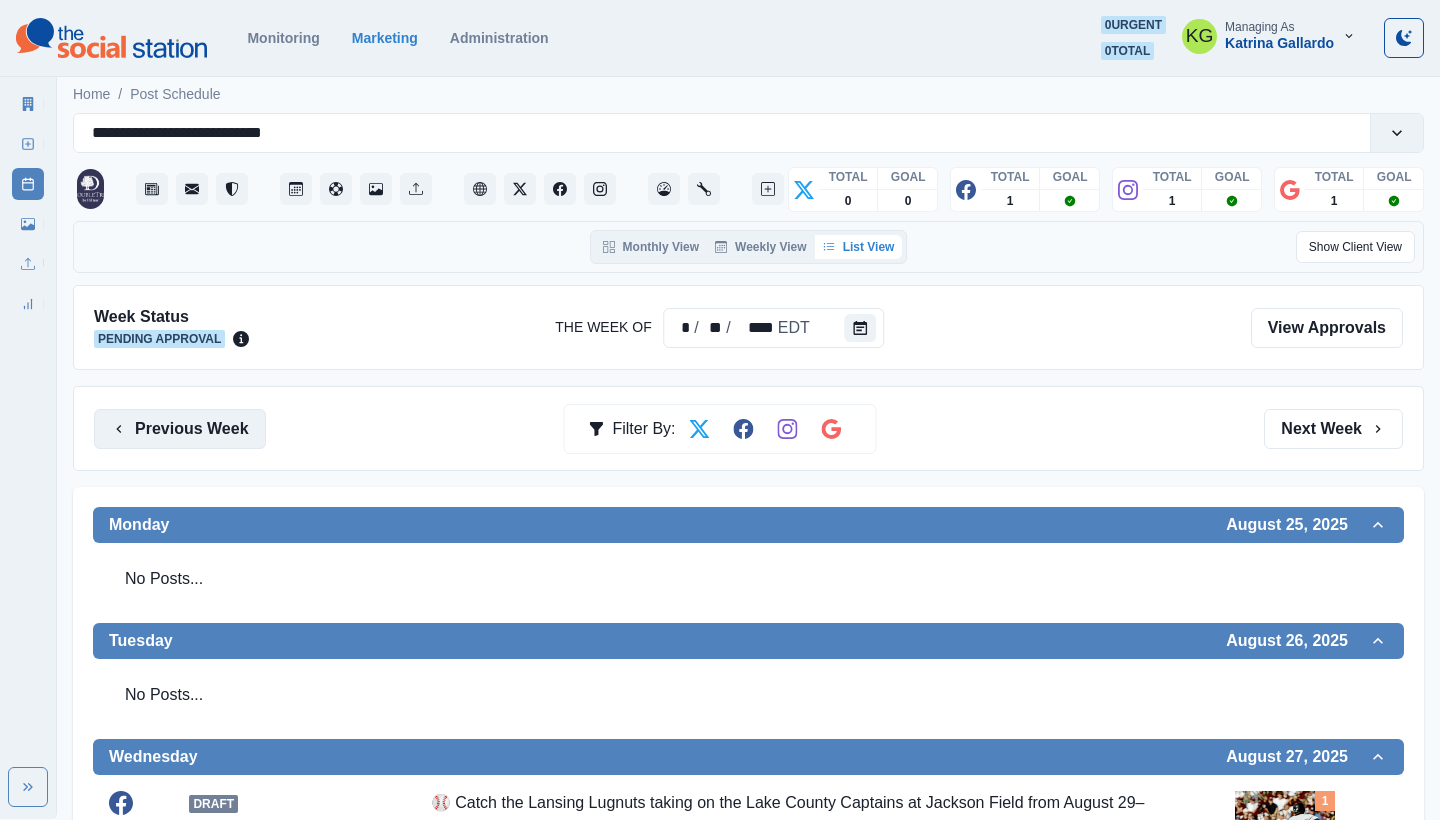 click on "Previous Week" at bounding box center (180, 429) 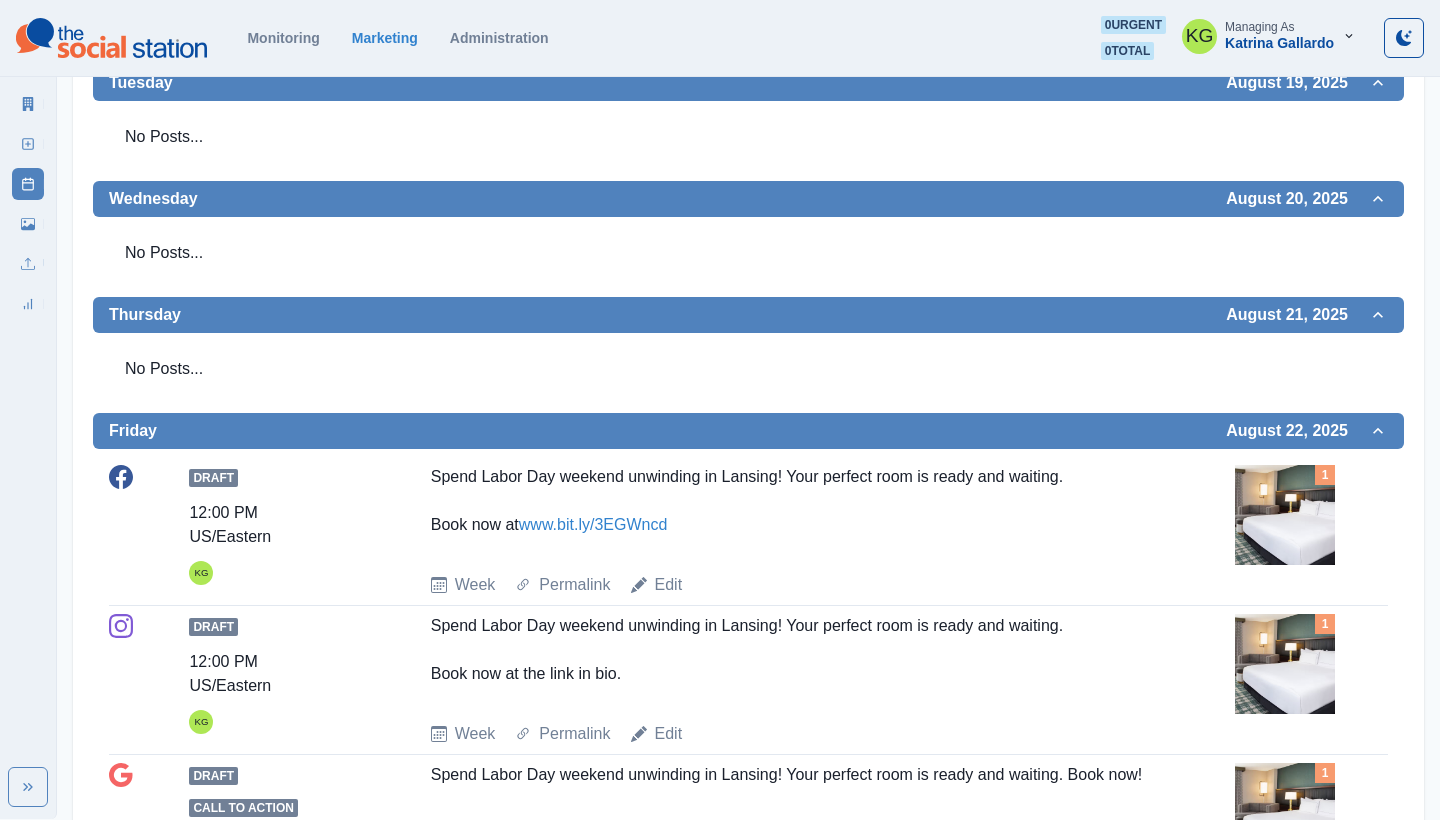 scroll, scrollTop: 217, scrollLeft: 0, axis: vertical 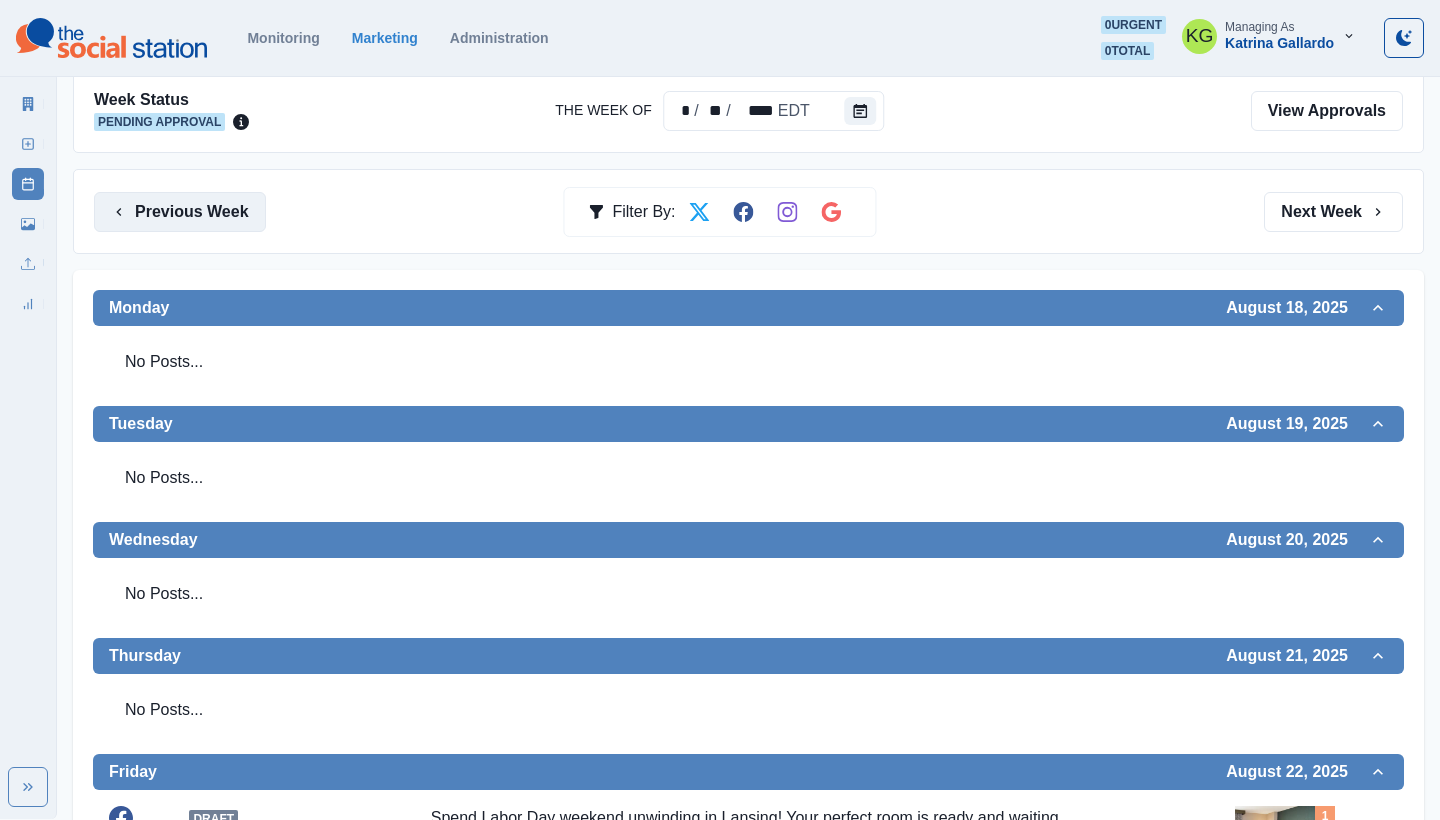 click on "Previous Week" at bounding box center [180, 212] 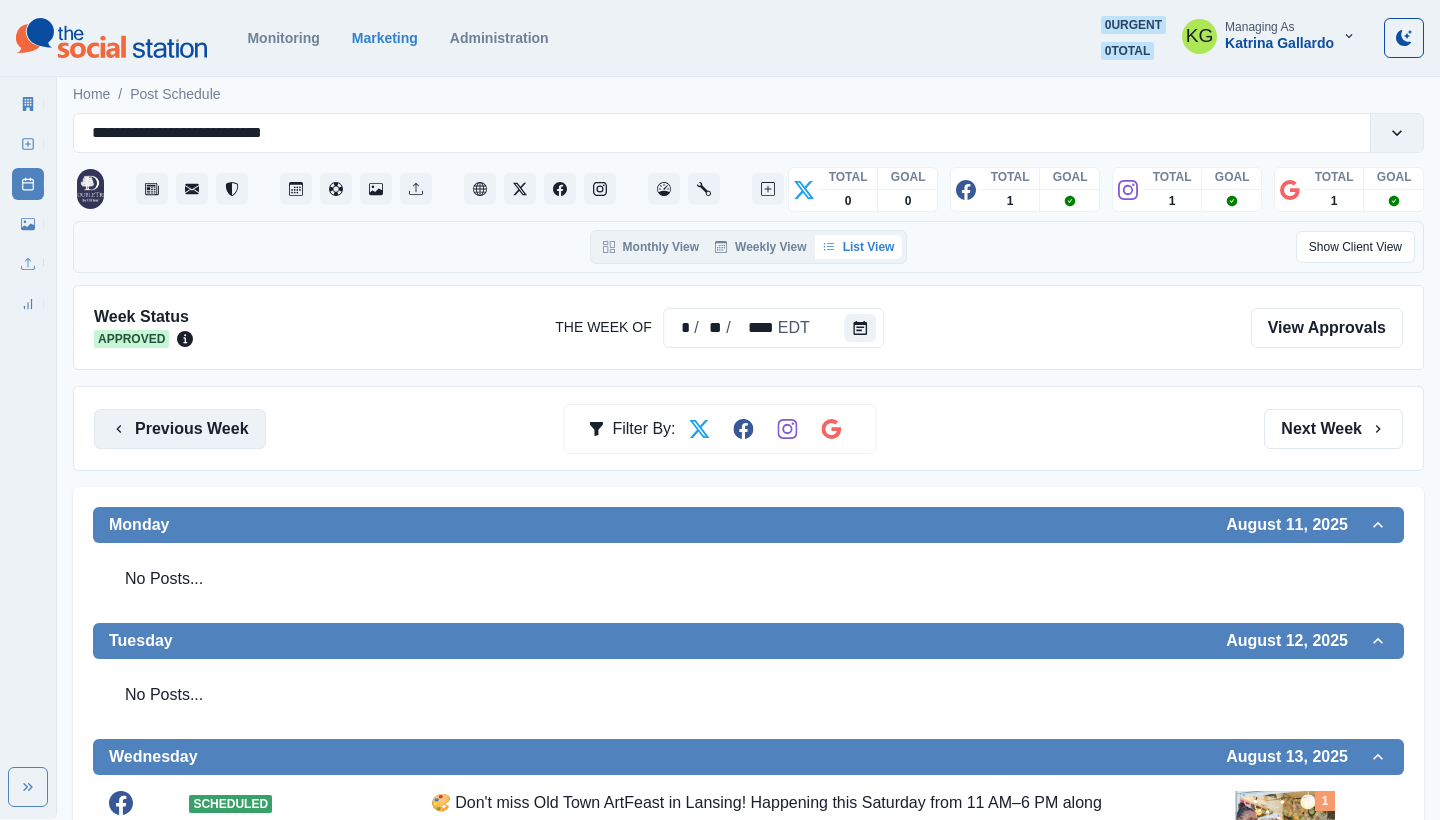 scroll, scrollTop: -1, scrollLeft: 0, axis: vertical 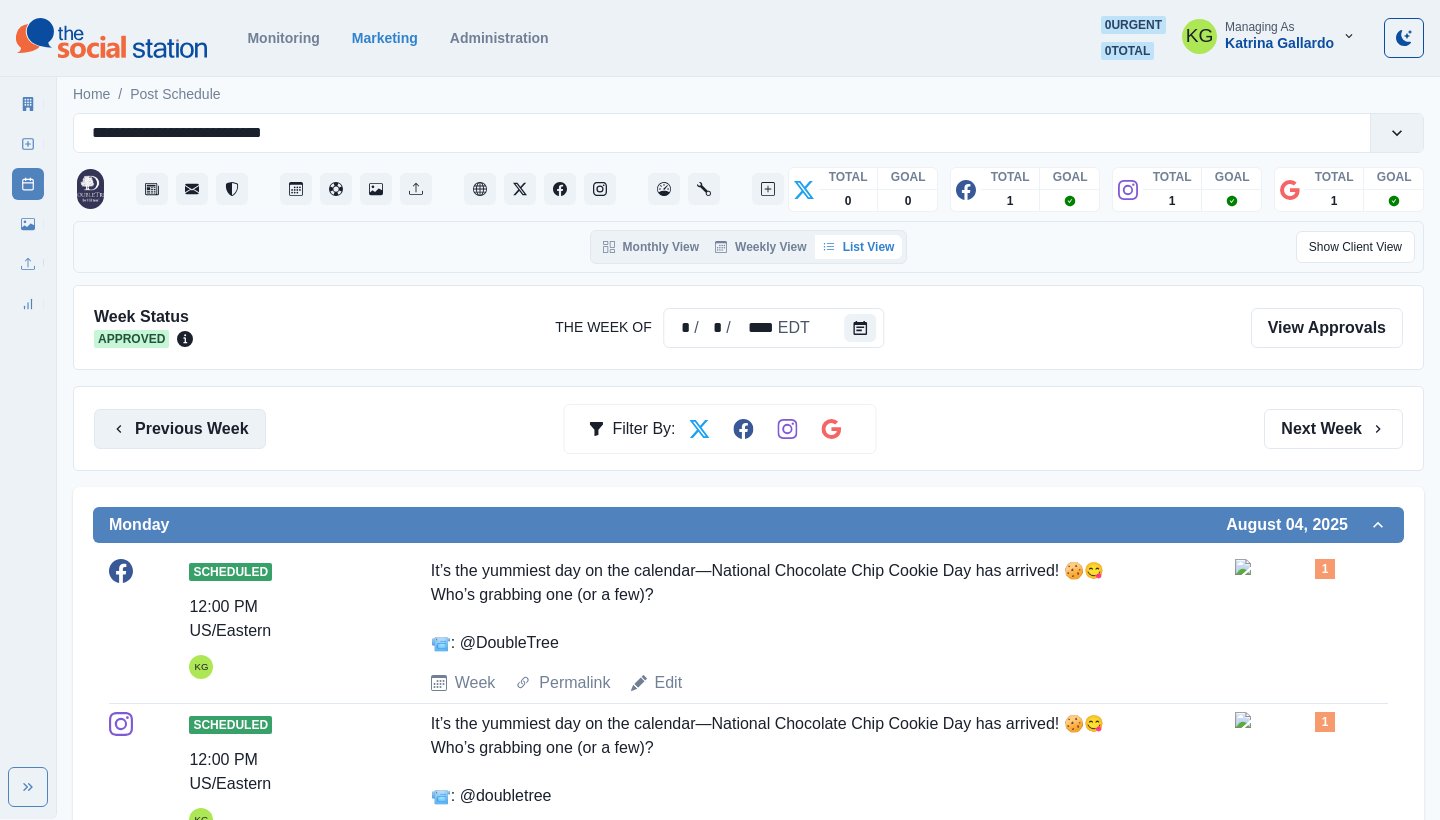 click on "Previous Week" at bounding box center (180, 429) 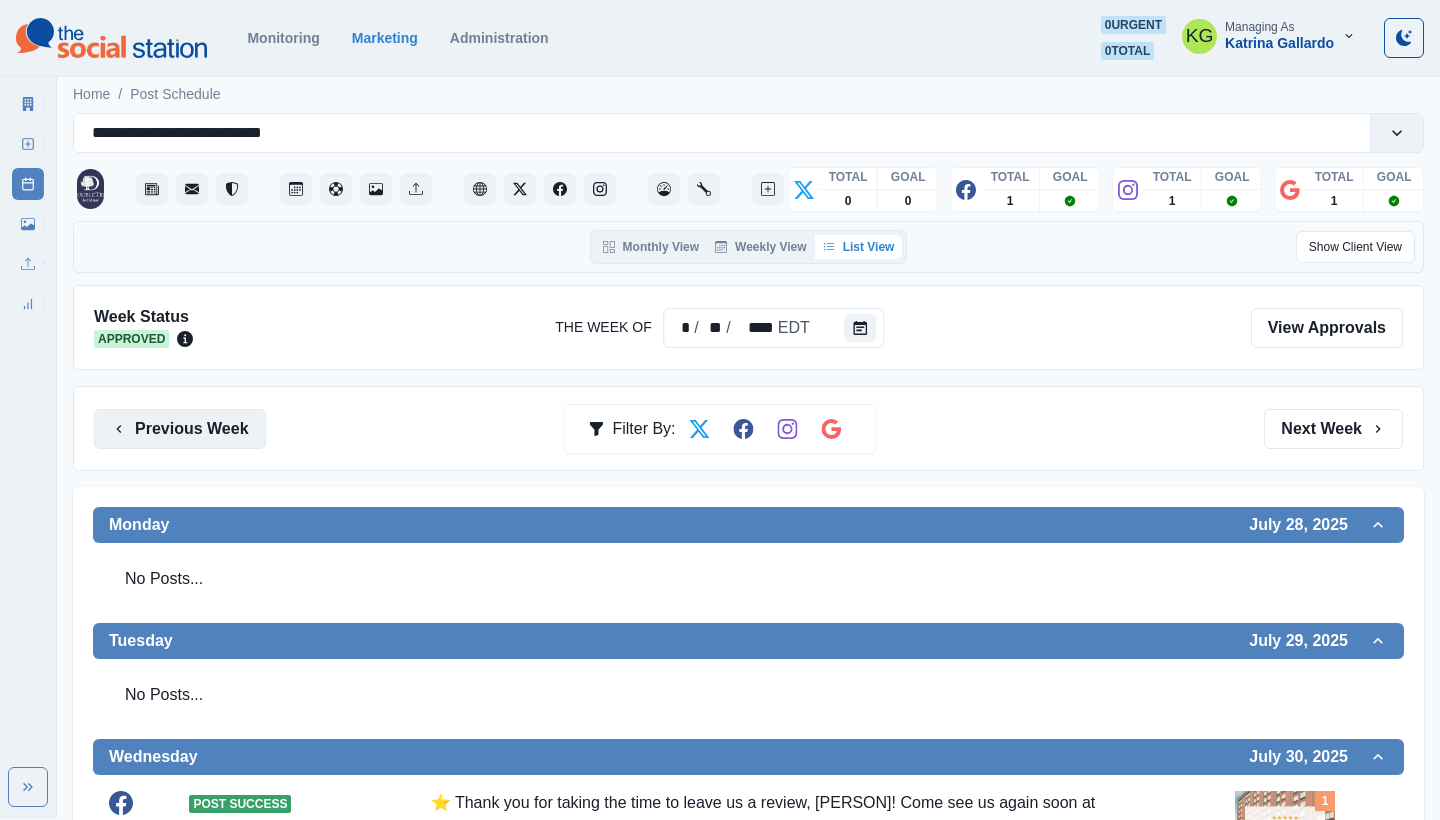 scroll, scrollTop: 0, scrollLeft: 0, axis: both 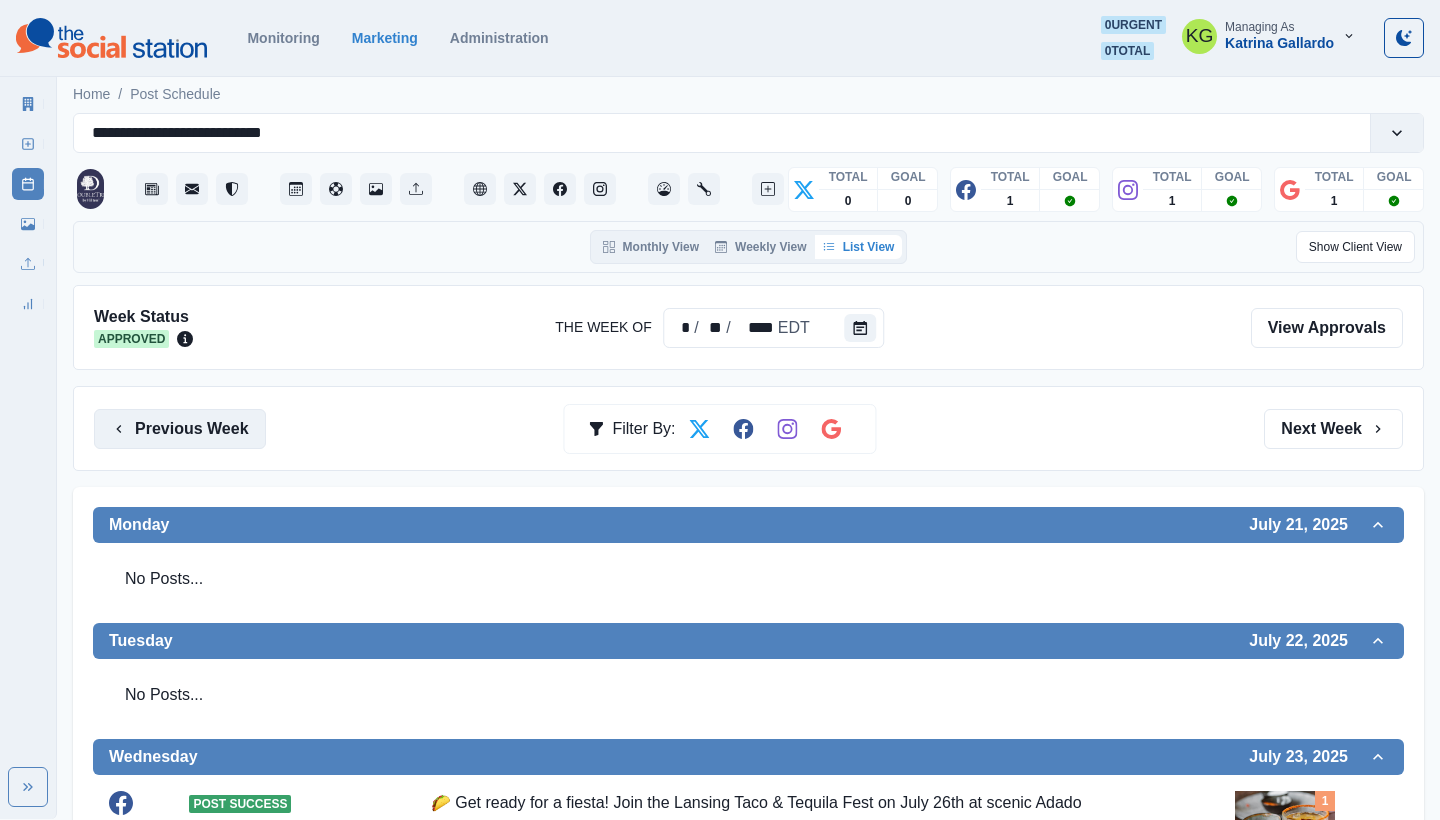 click on "Previous Week" at bounding box center (180, 429) 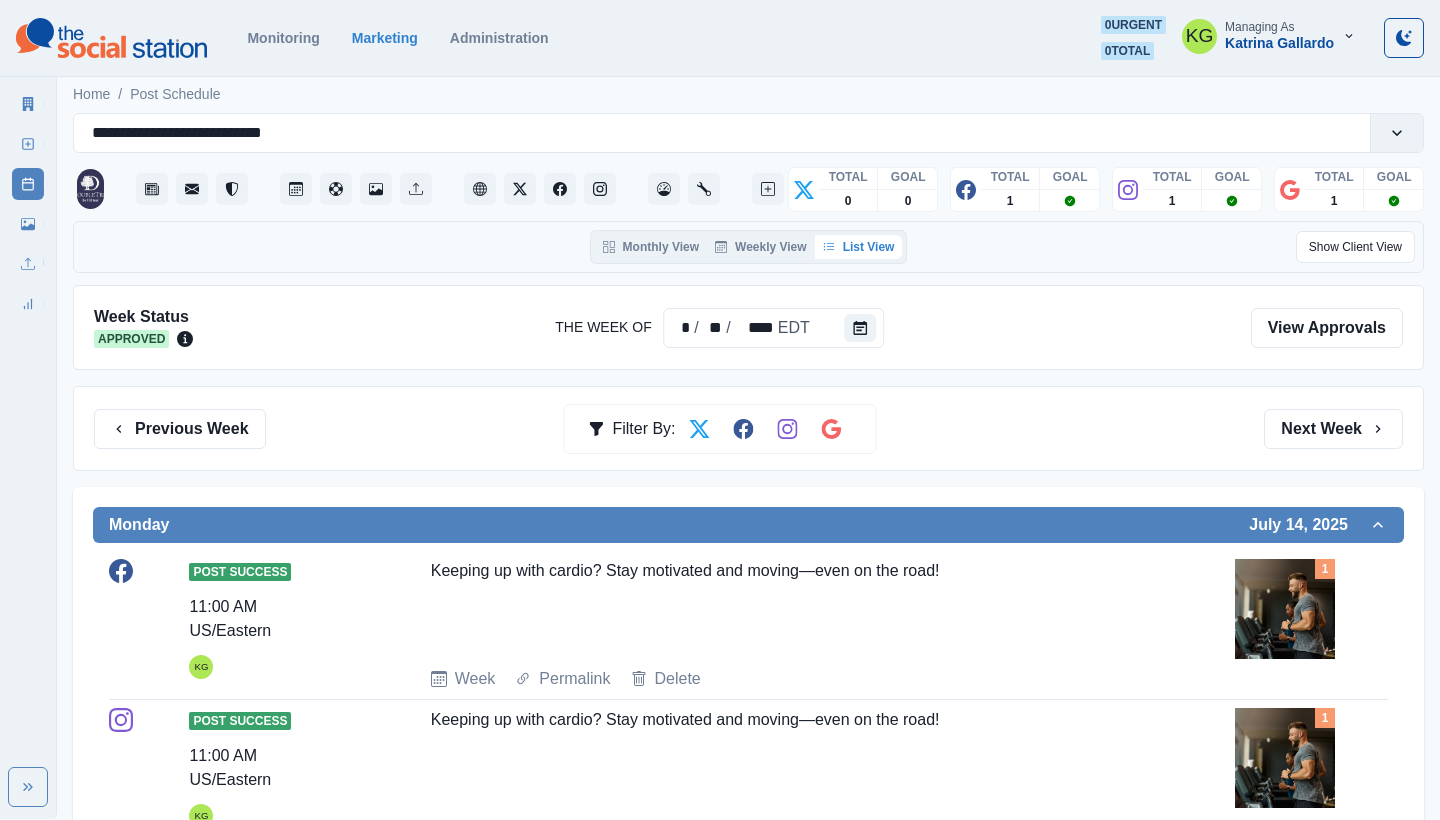 scroll, scrollTop: 0, scrollLeft: 0, axis: both 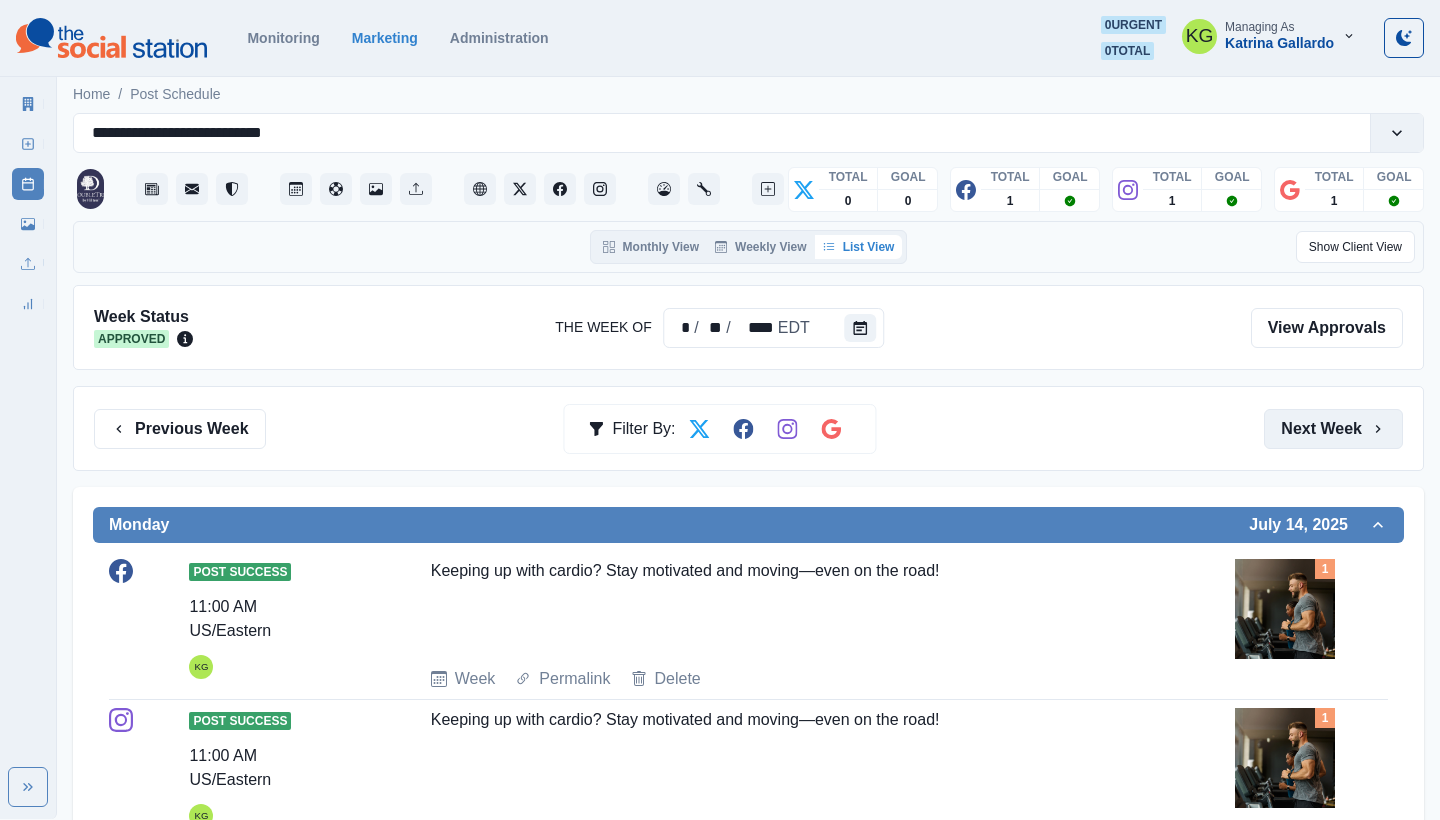 click on "Next Week" at bounding box center [1333, 429] 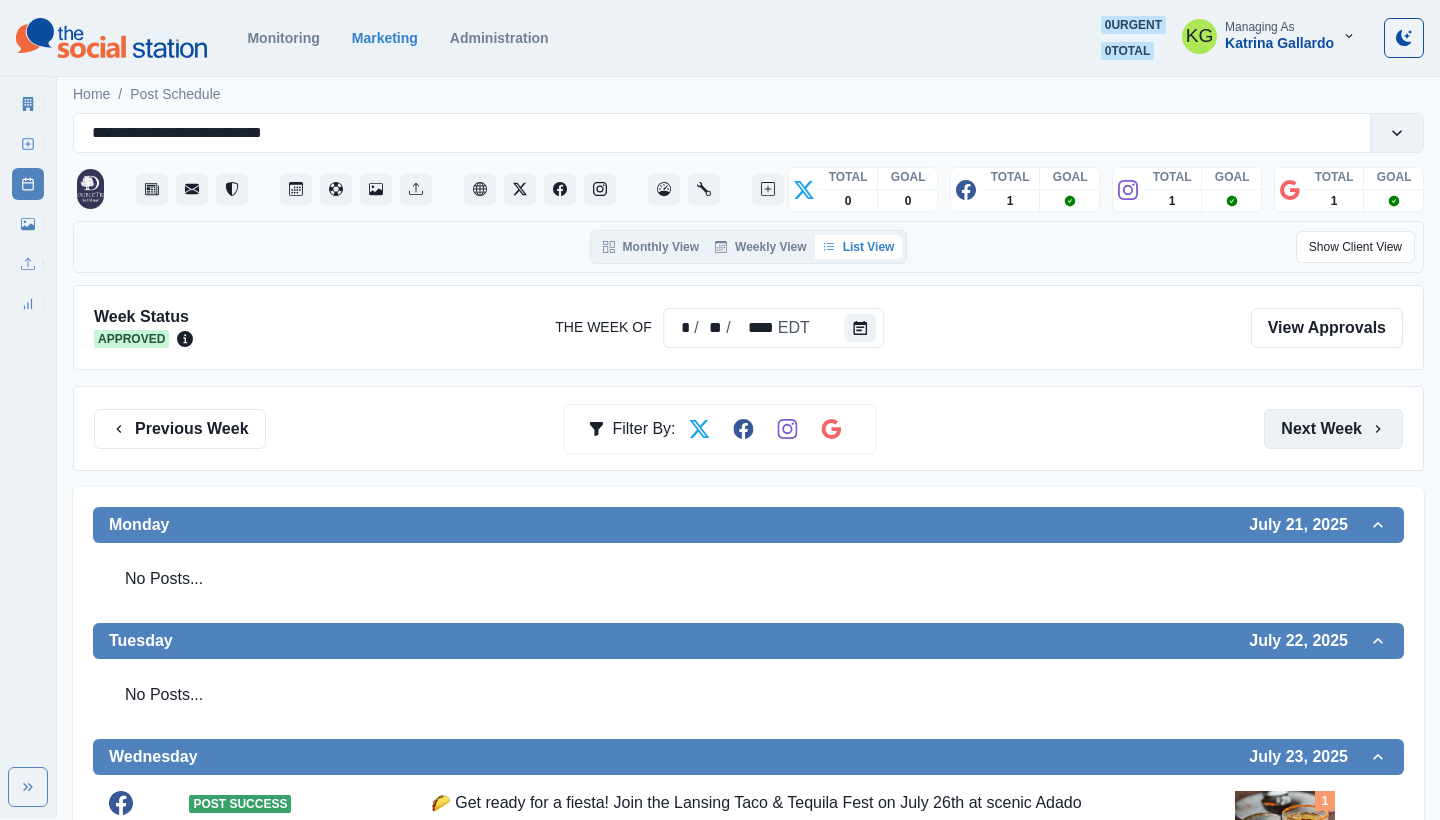 click on "Next Week" at bounding box center (1333, 429) 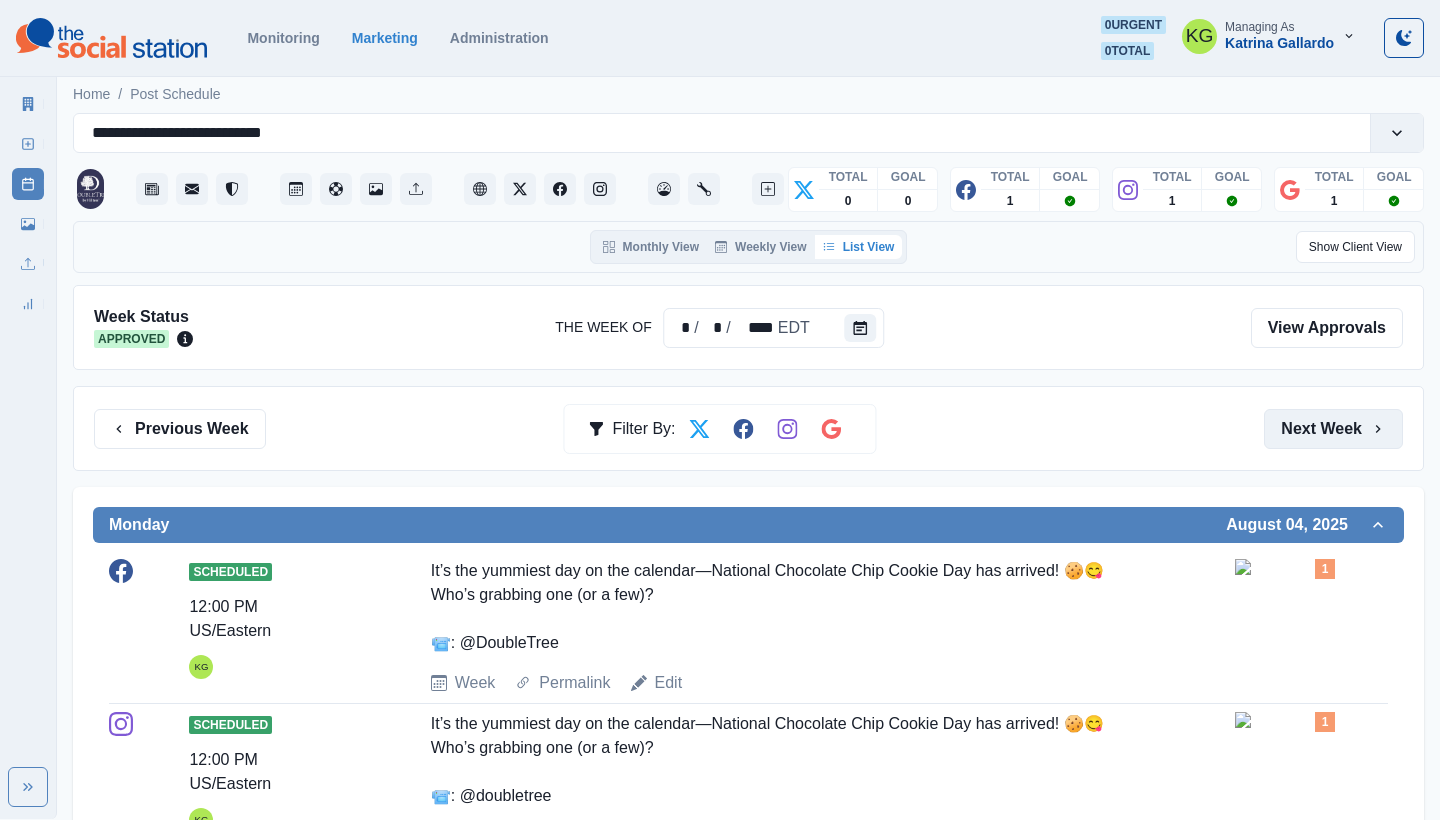click on "Next Week" at bounding box center (1333, 429) 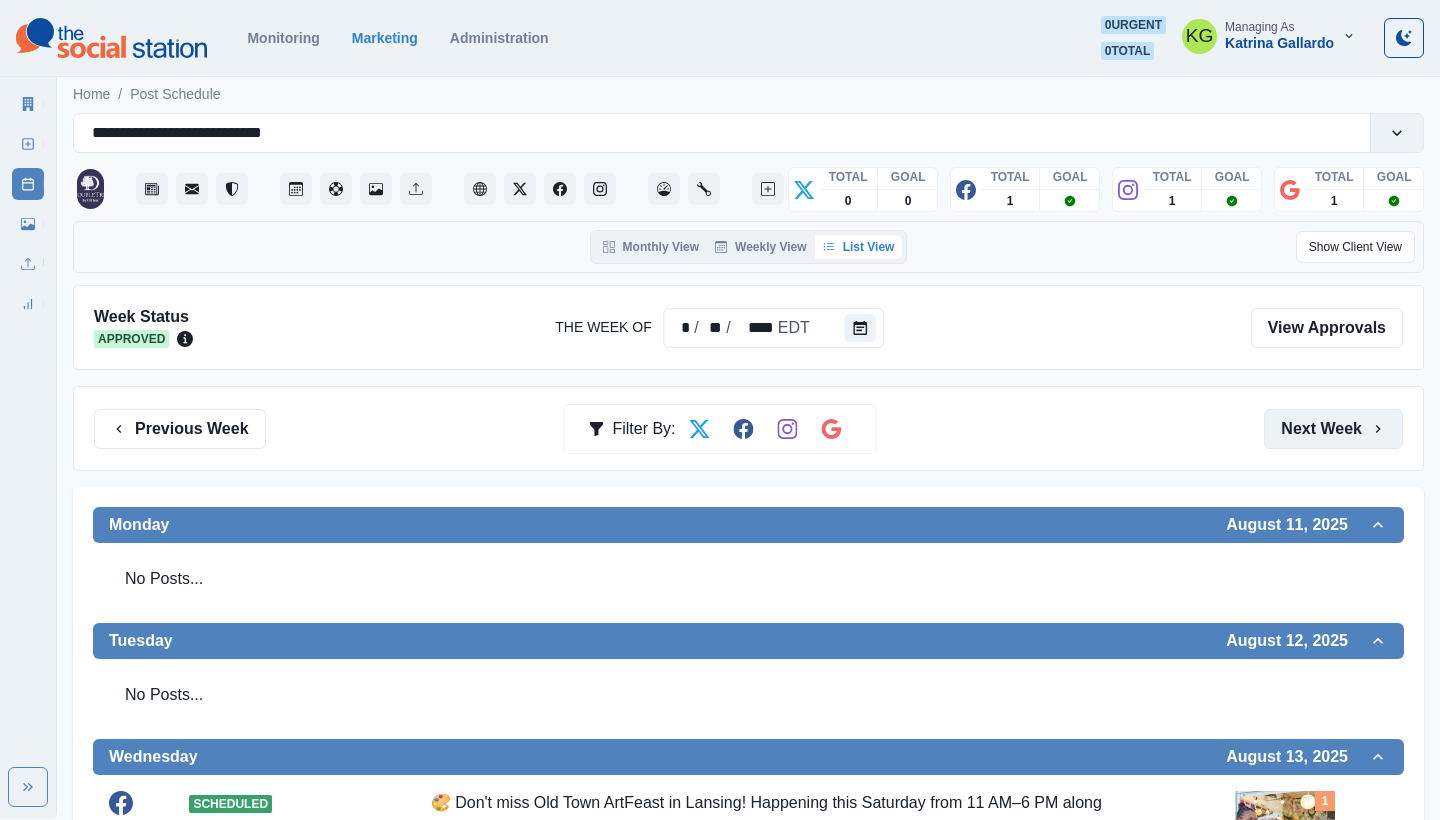click on "Next Week" at bounding box center (1333, 429) 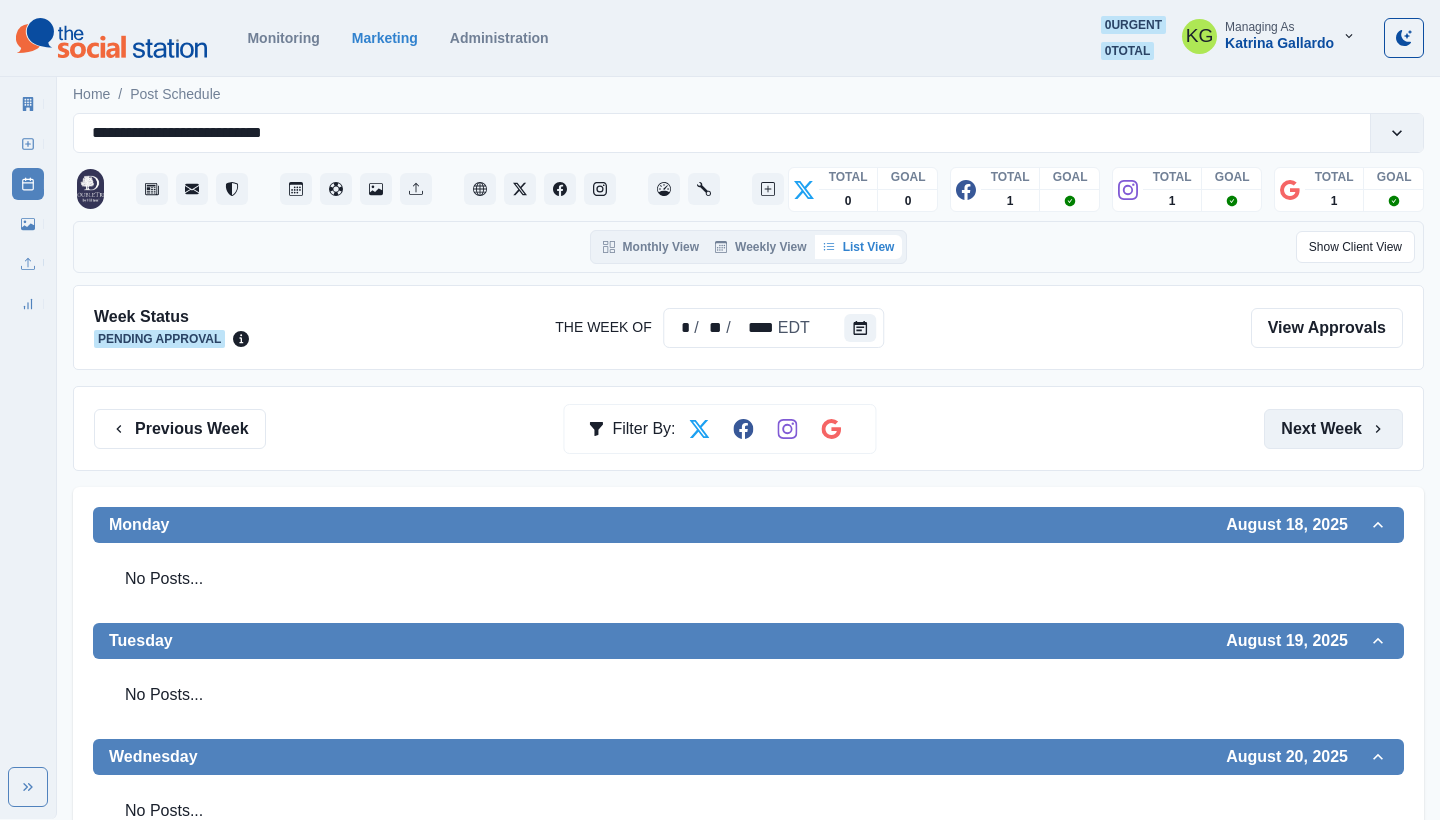 click on "Next Week" at bounding box center (1333, 429) 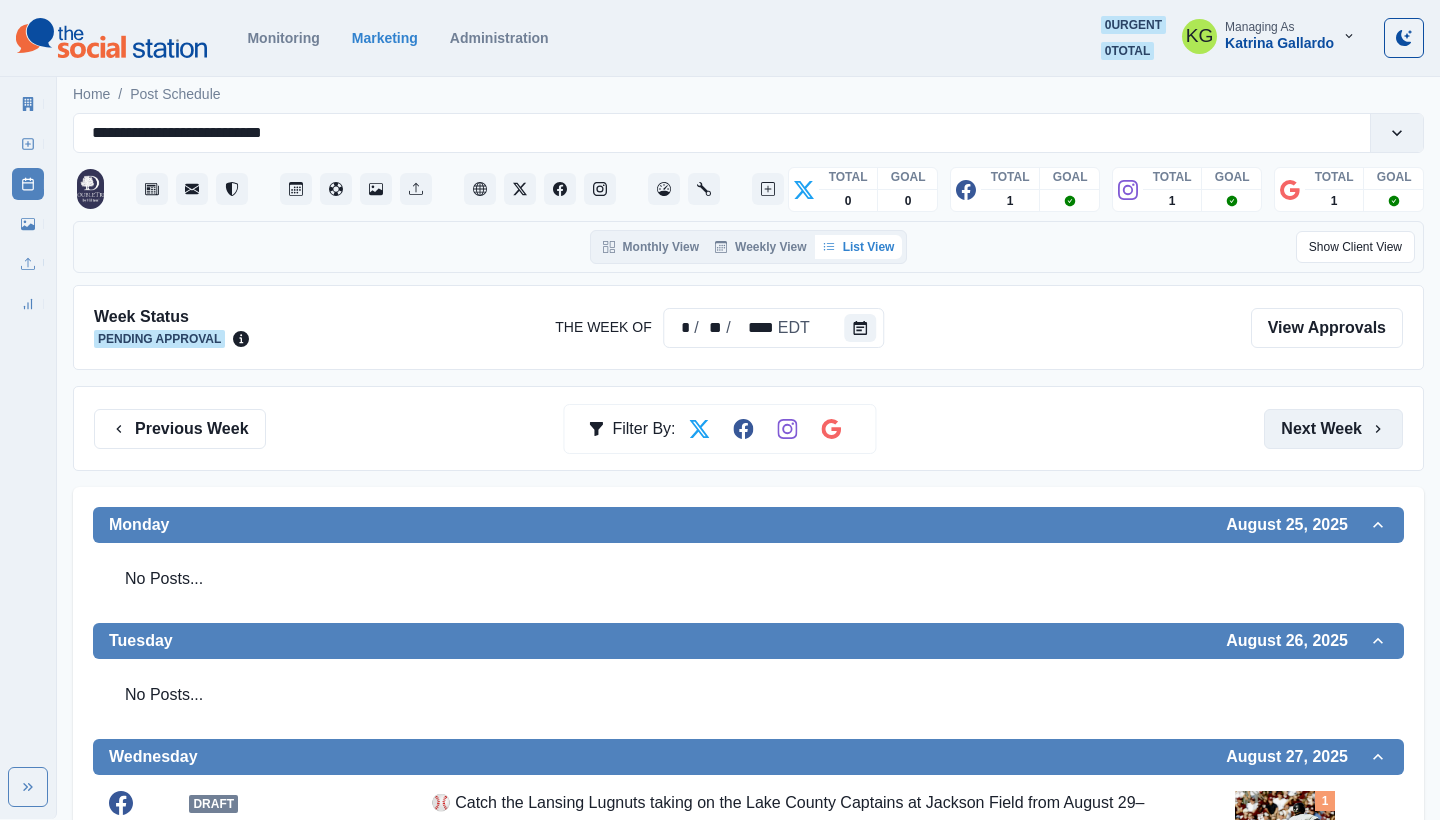 click on "Next Week" at bounding box center (1333, 429) 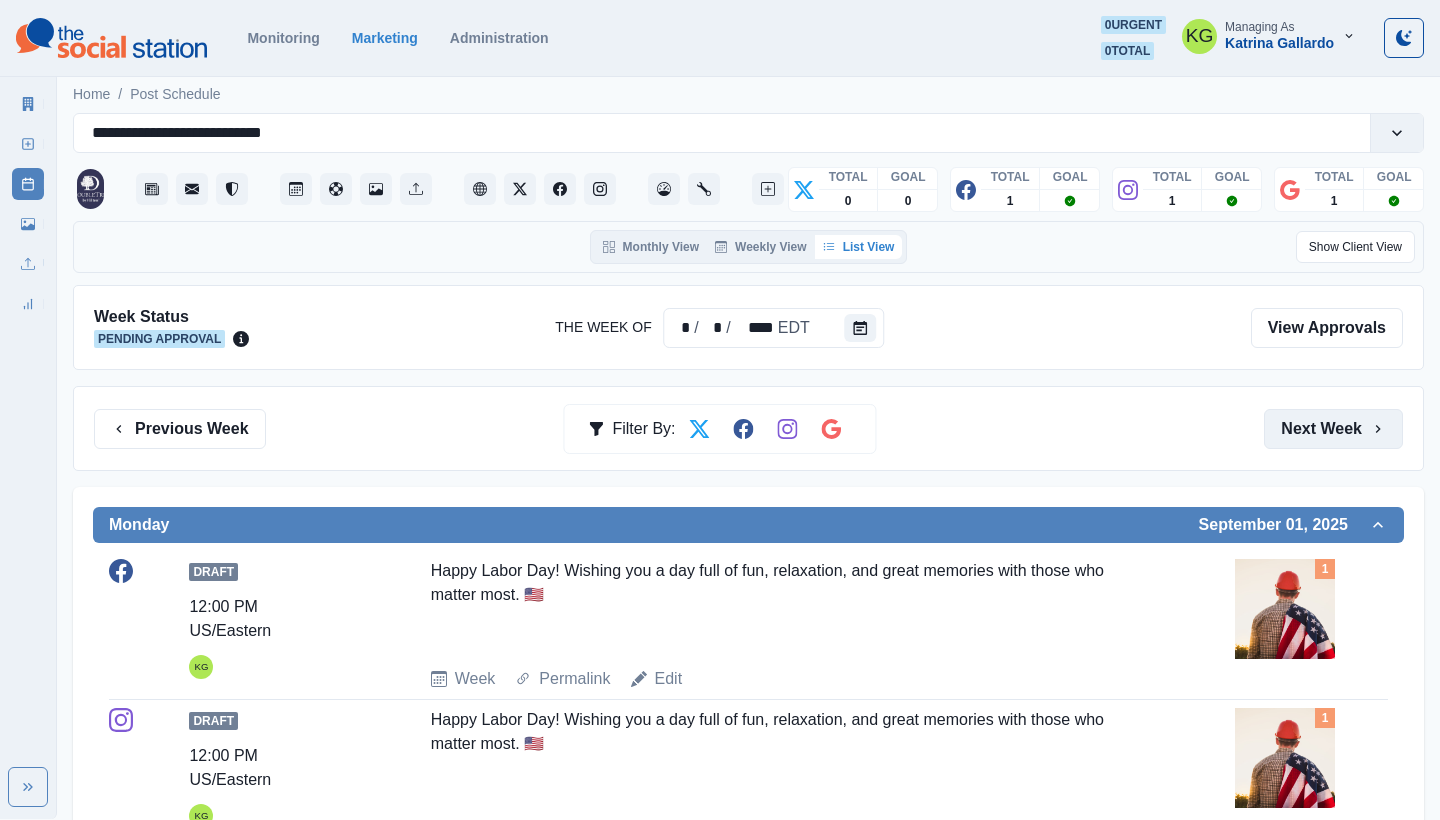 click on "Next Week" at bounding box center [1333, 429] 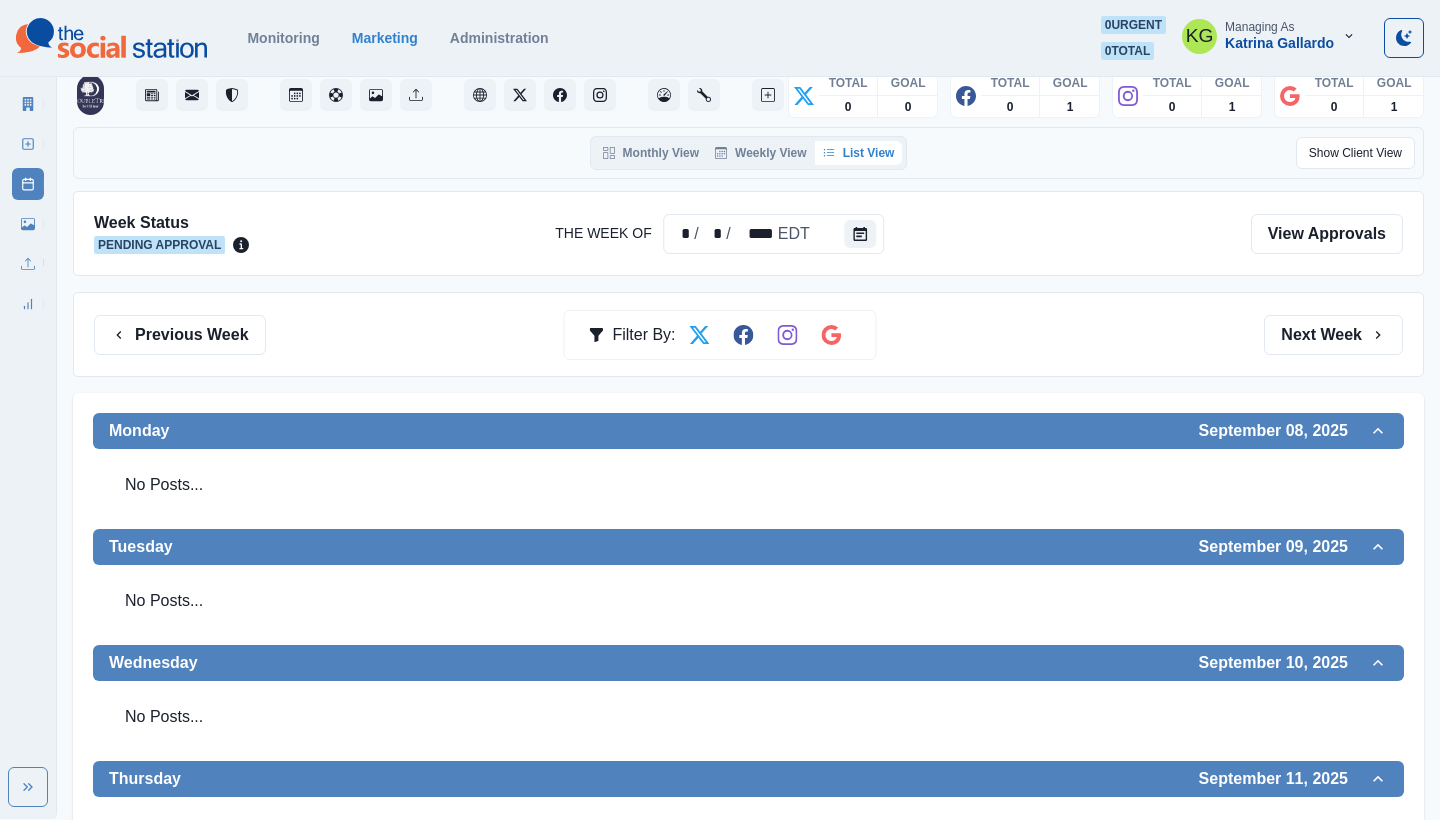 scroll, scrollTop: 103, scrollLeft: 0, axis: vertical 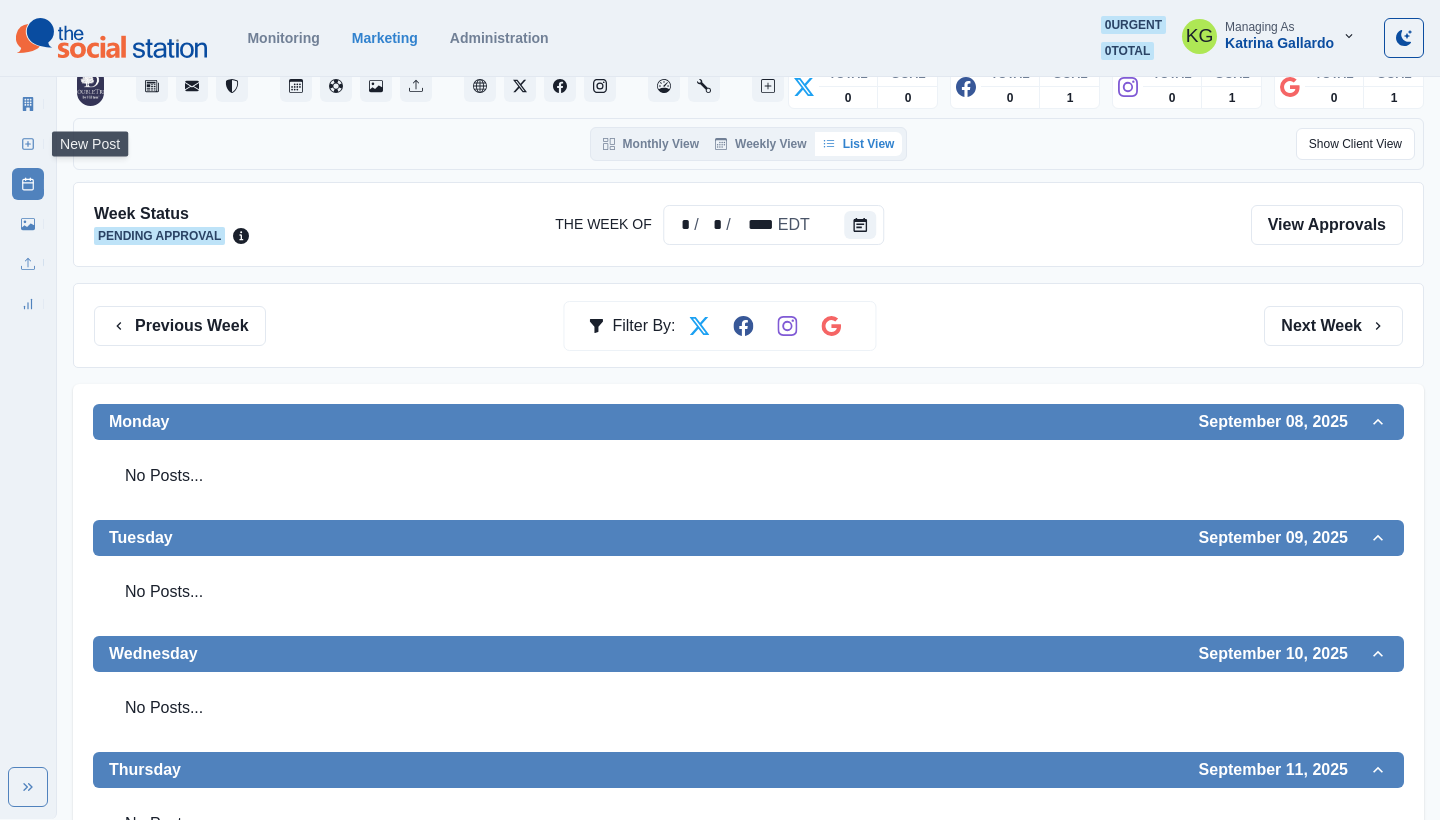 click on "New Post" at bounding box center [28, 144] 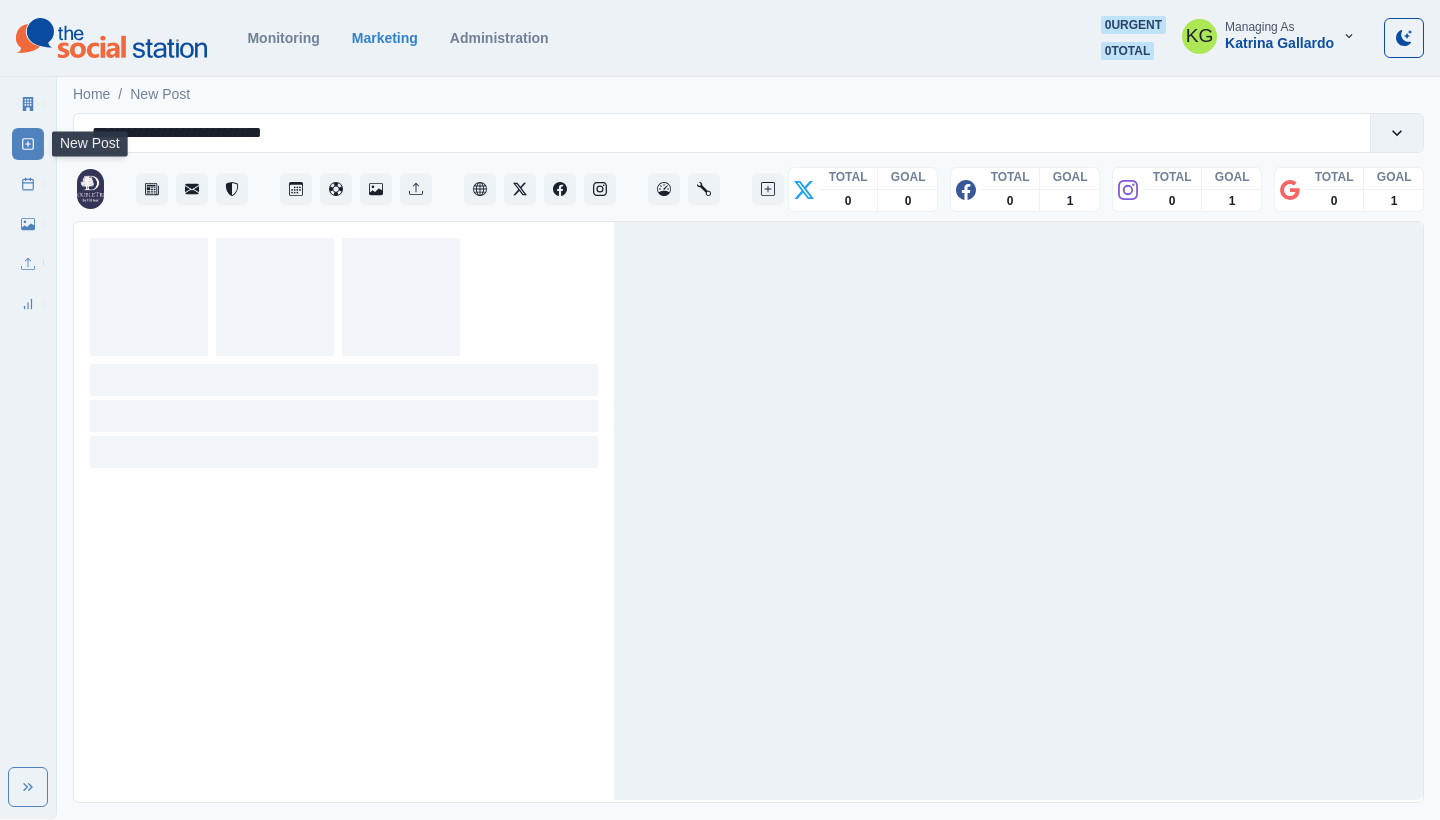 scroll, scrollTop: 0, scrollLeft: 0, axis: both 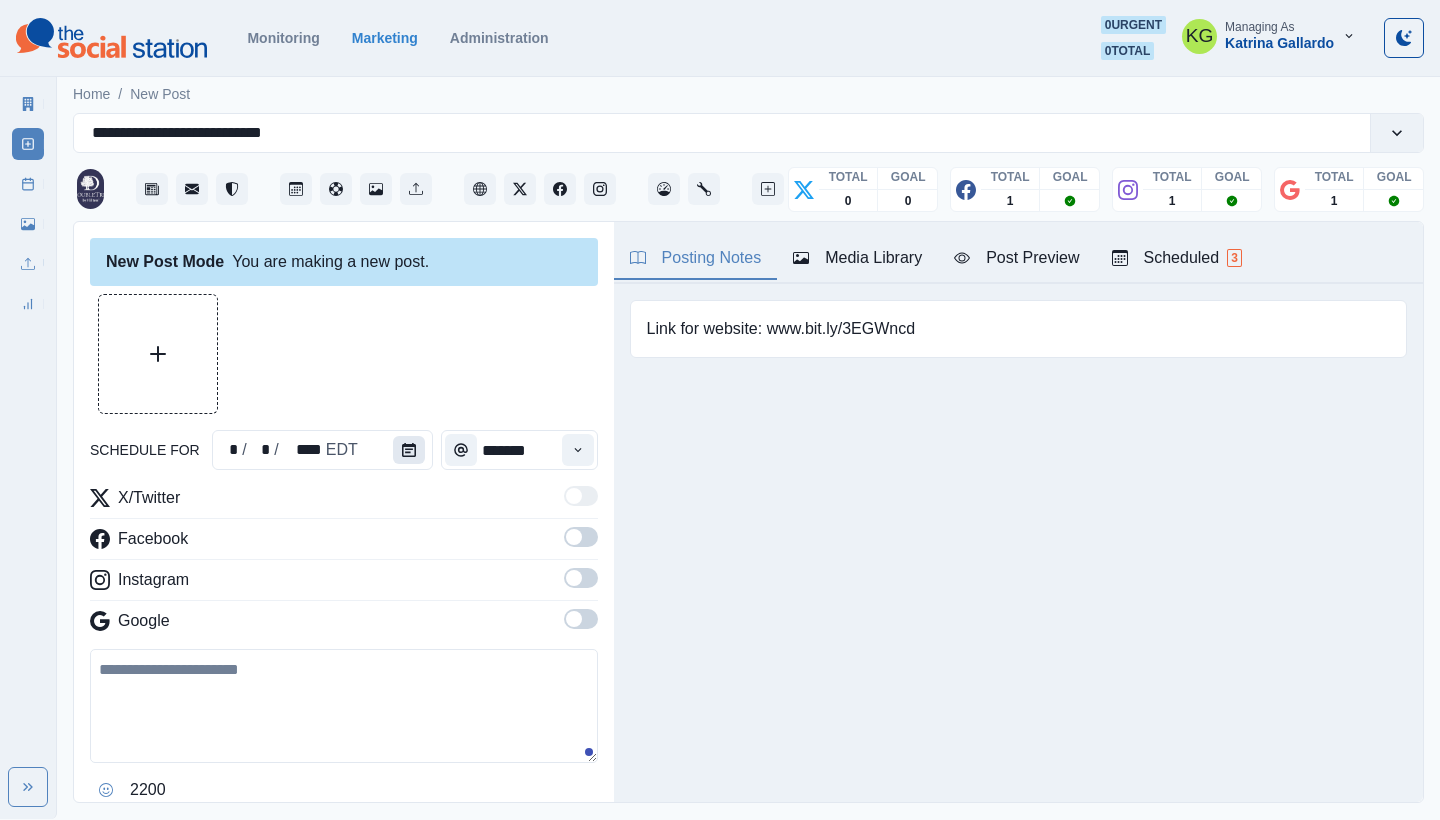 click at bounding box center (409, 450) 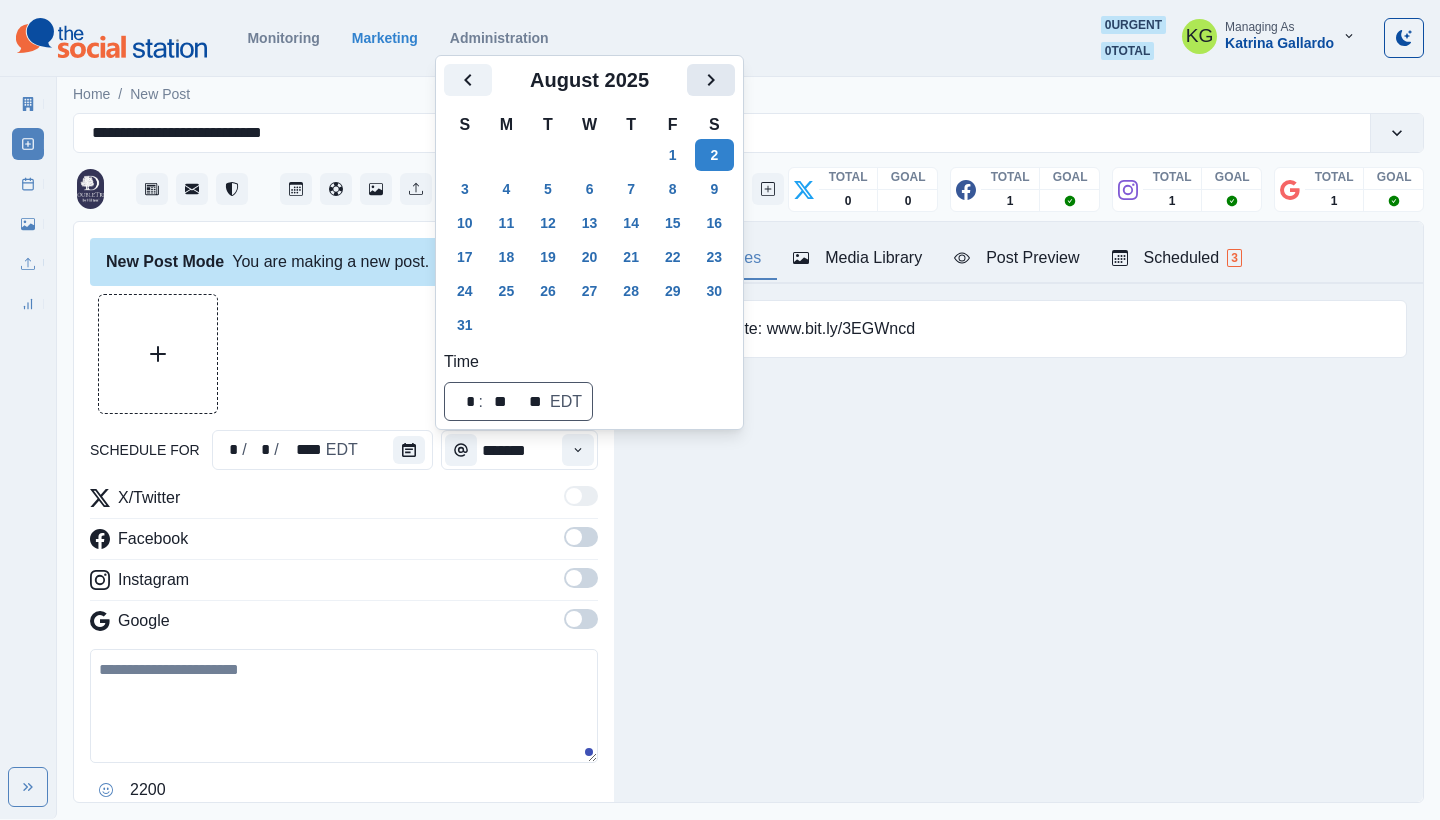 click 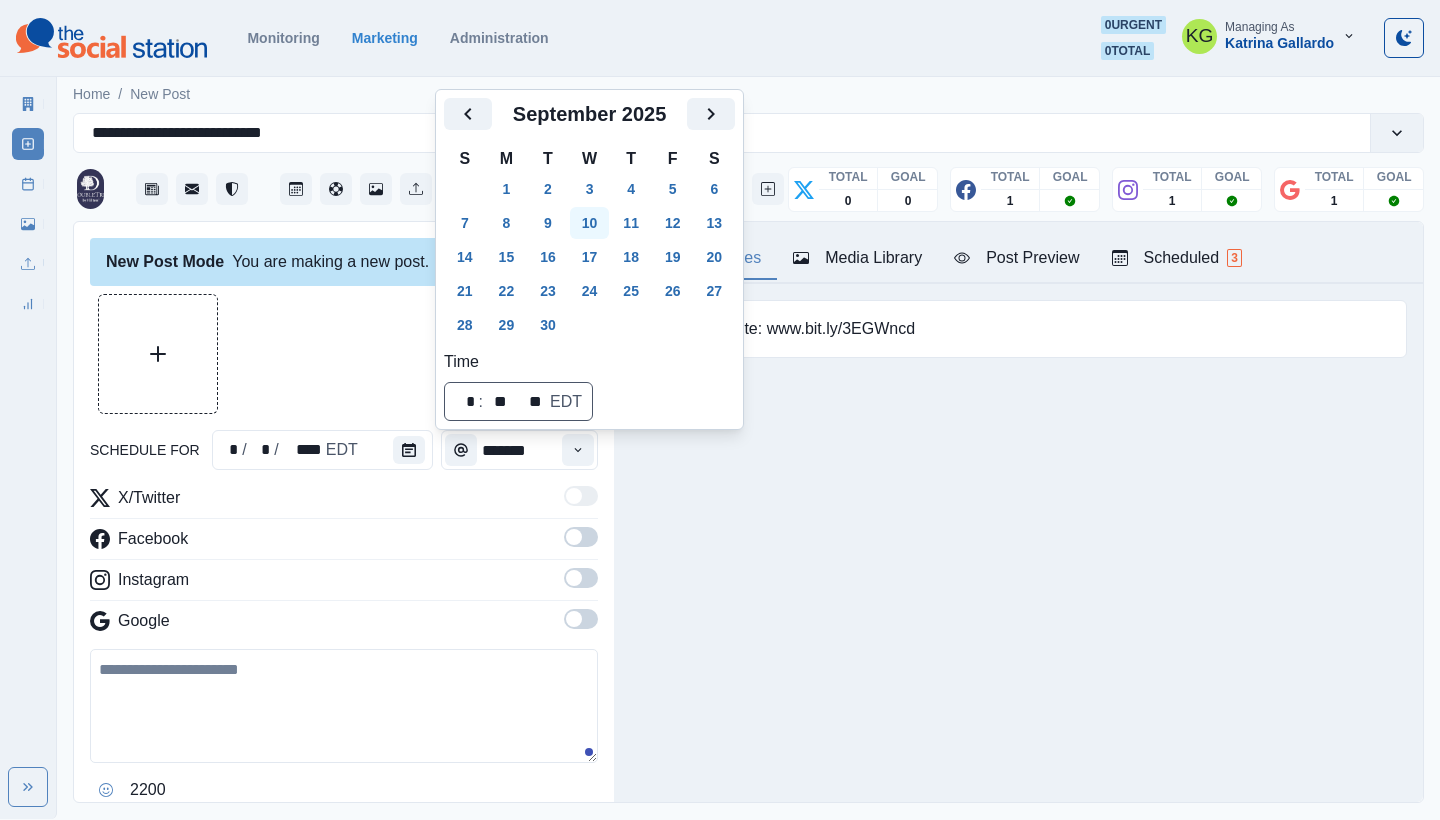 click on "10" at bounding box center [590, 223] 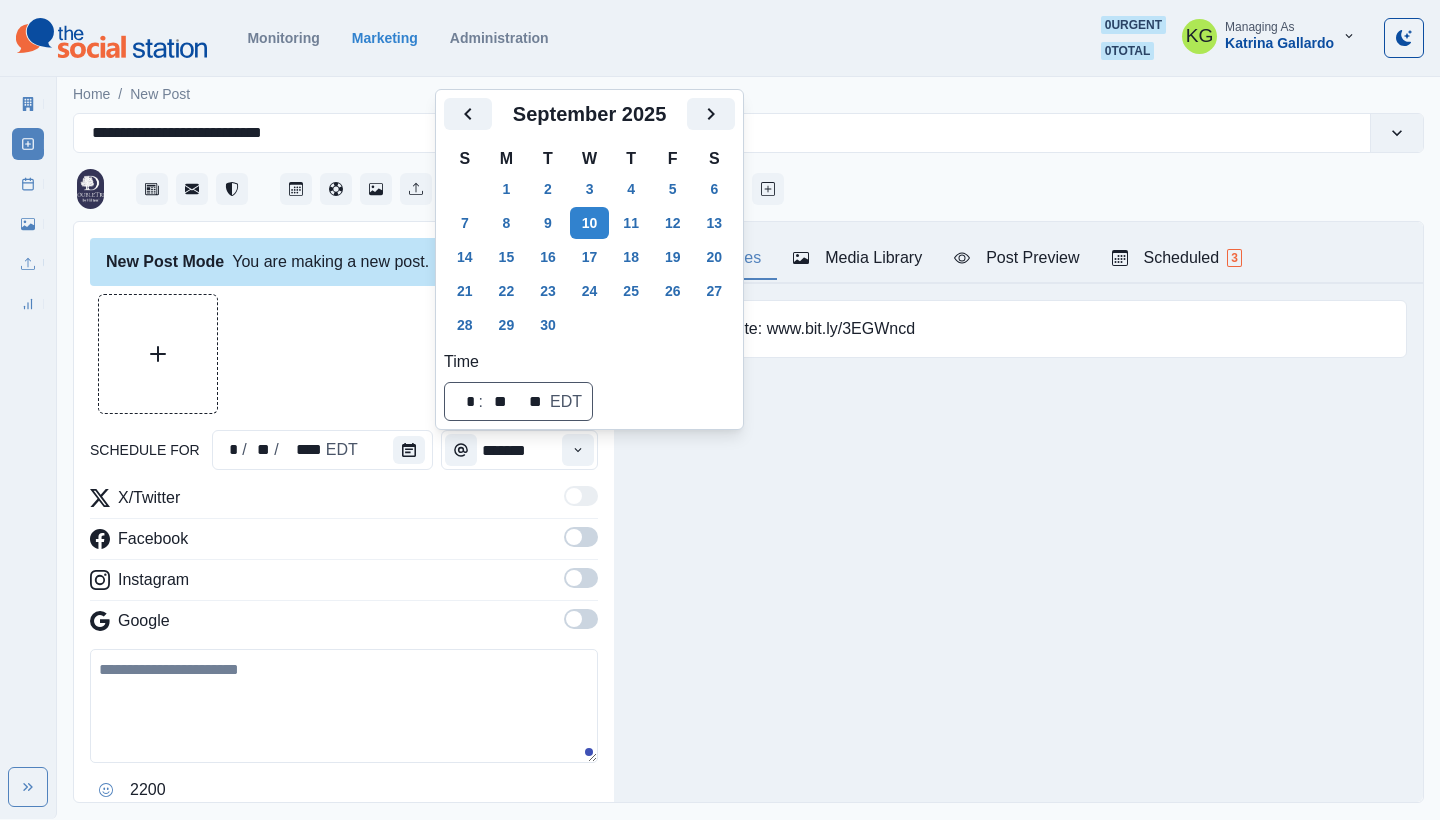 click at bounding box center [344, 354] 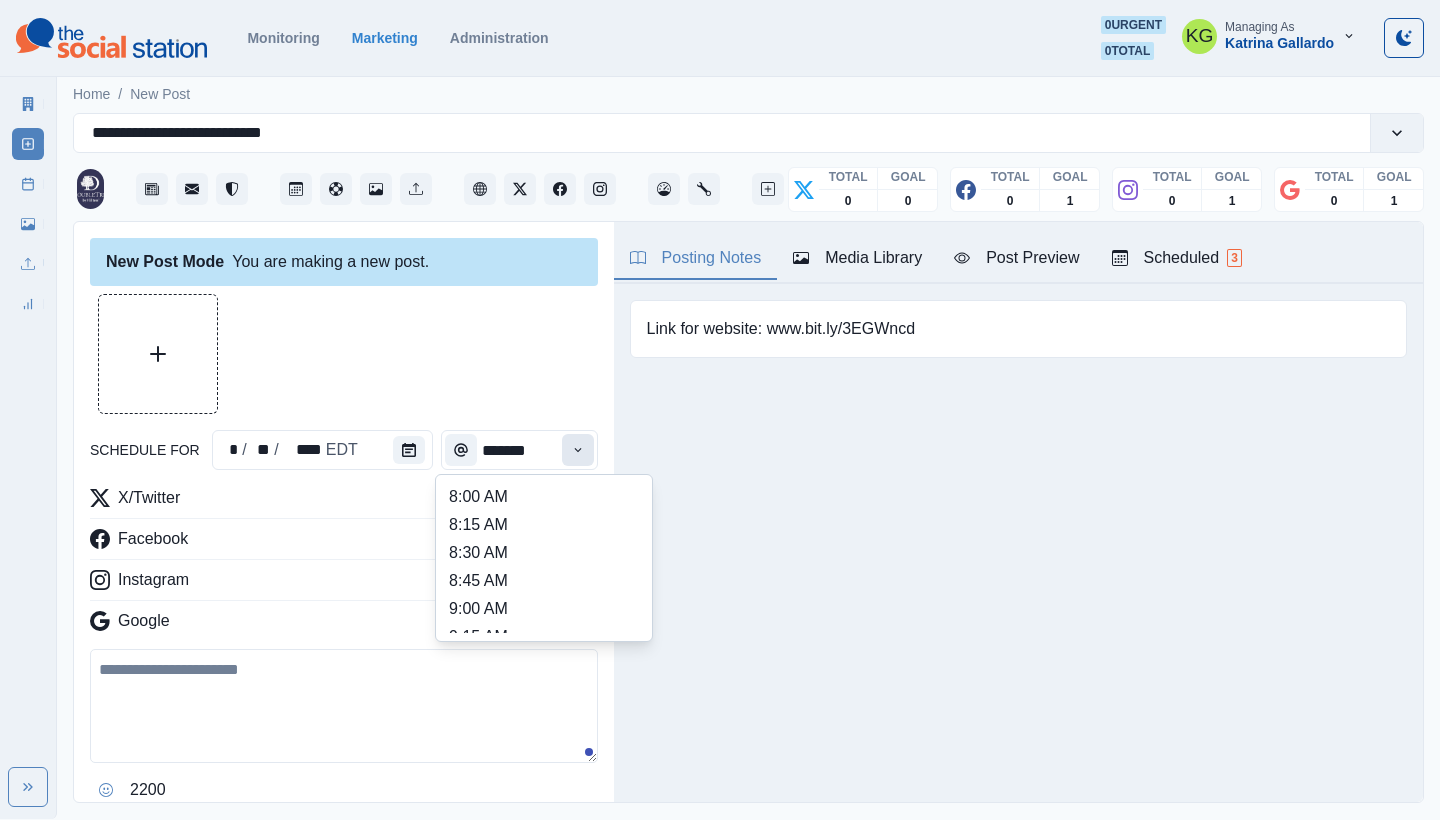 click 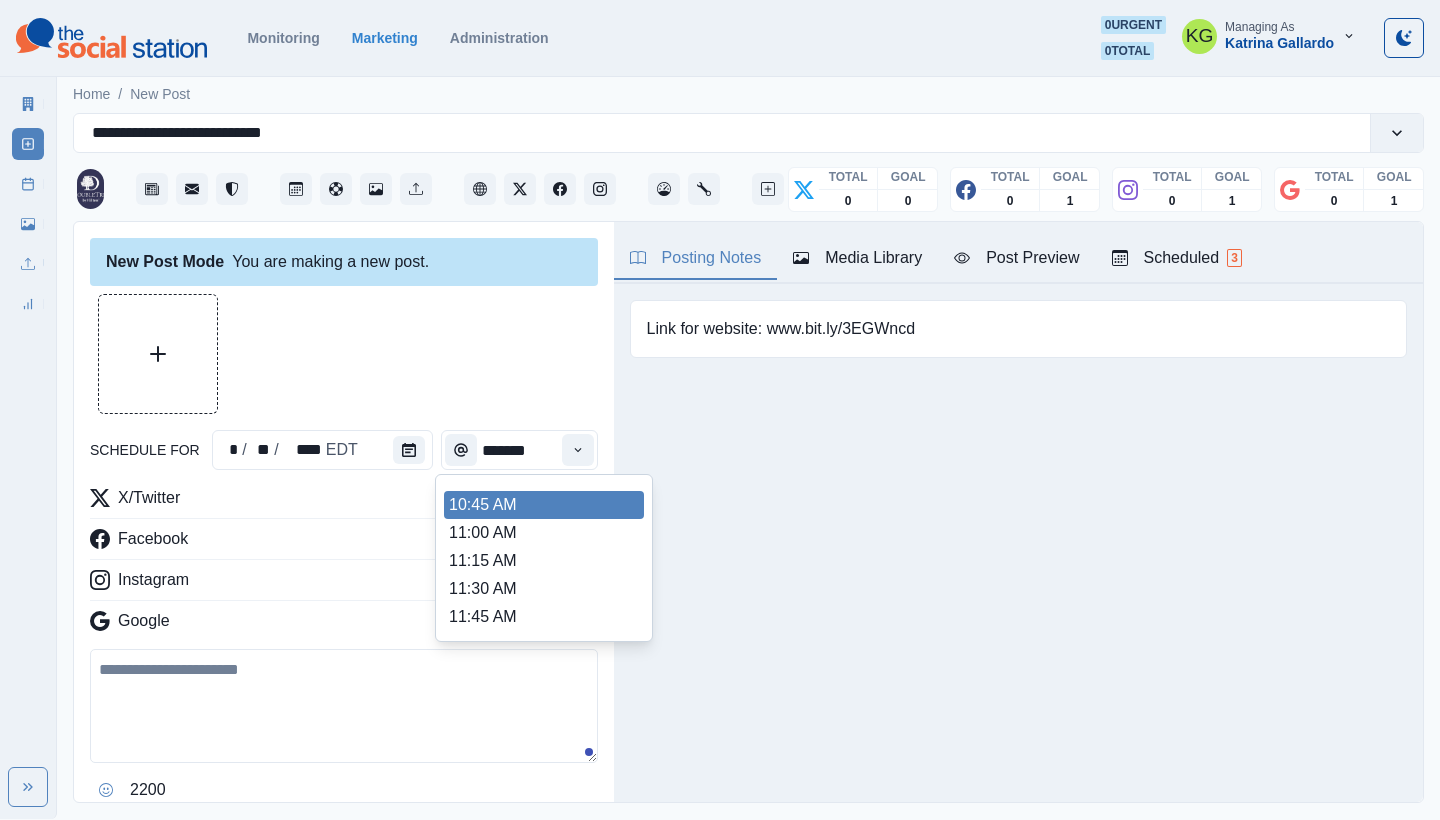 scroll, scrollTop: 367, scrollLeft: 0, axis: vertical 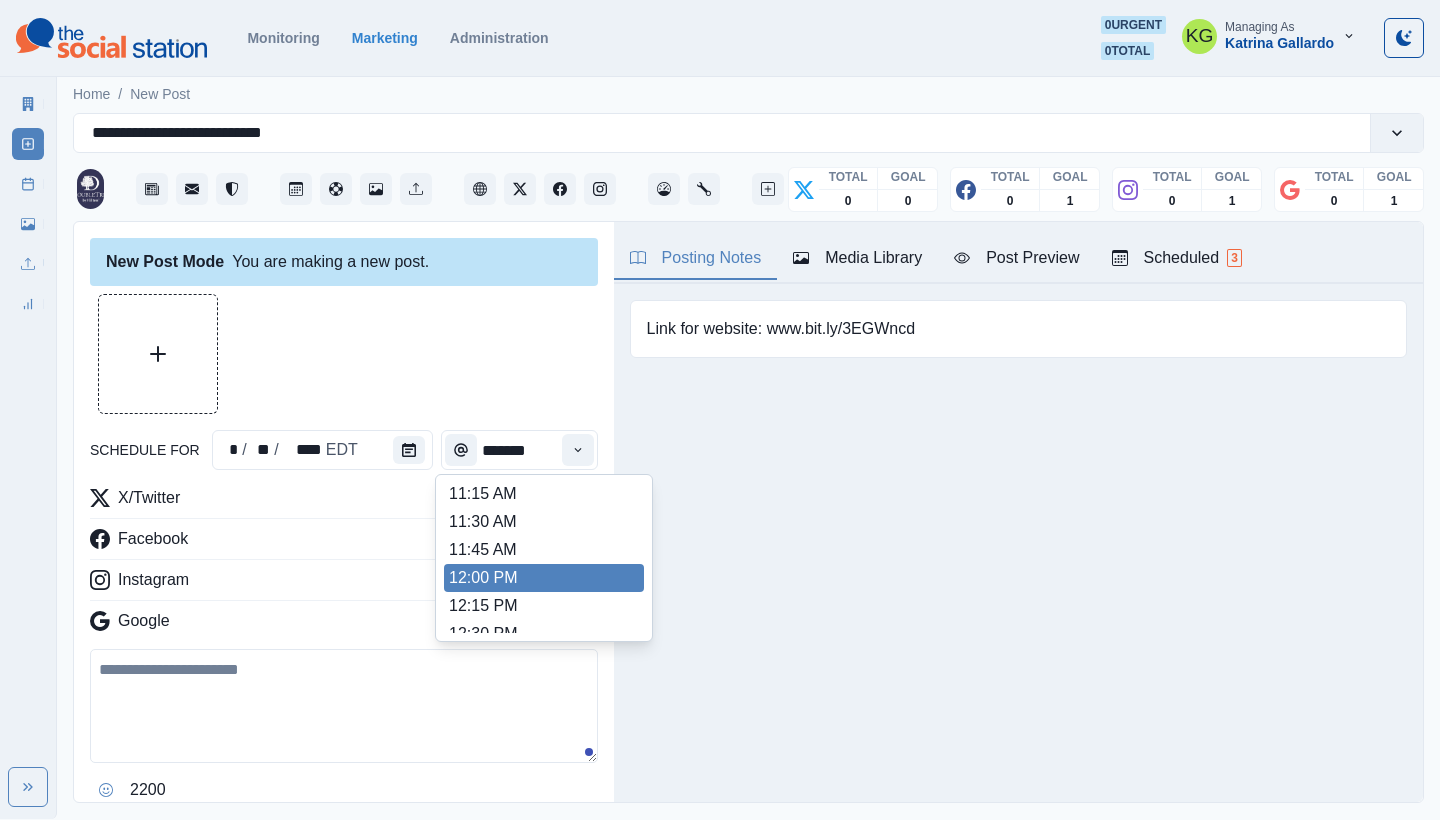 click on "12:00 PM" at bounding box center (544, 578) 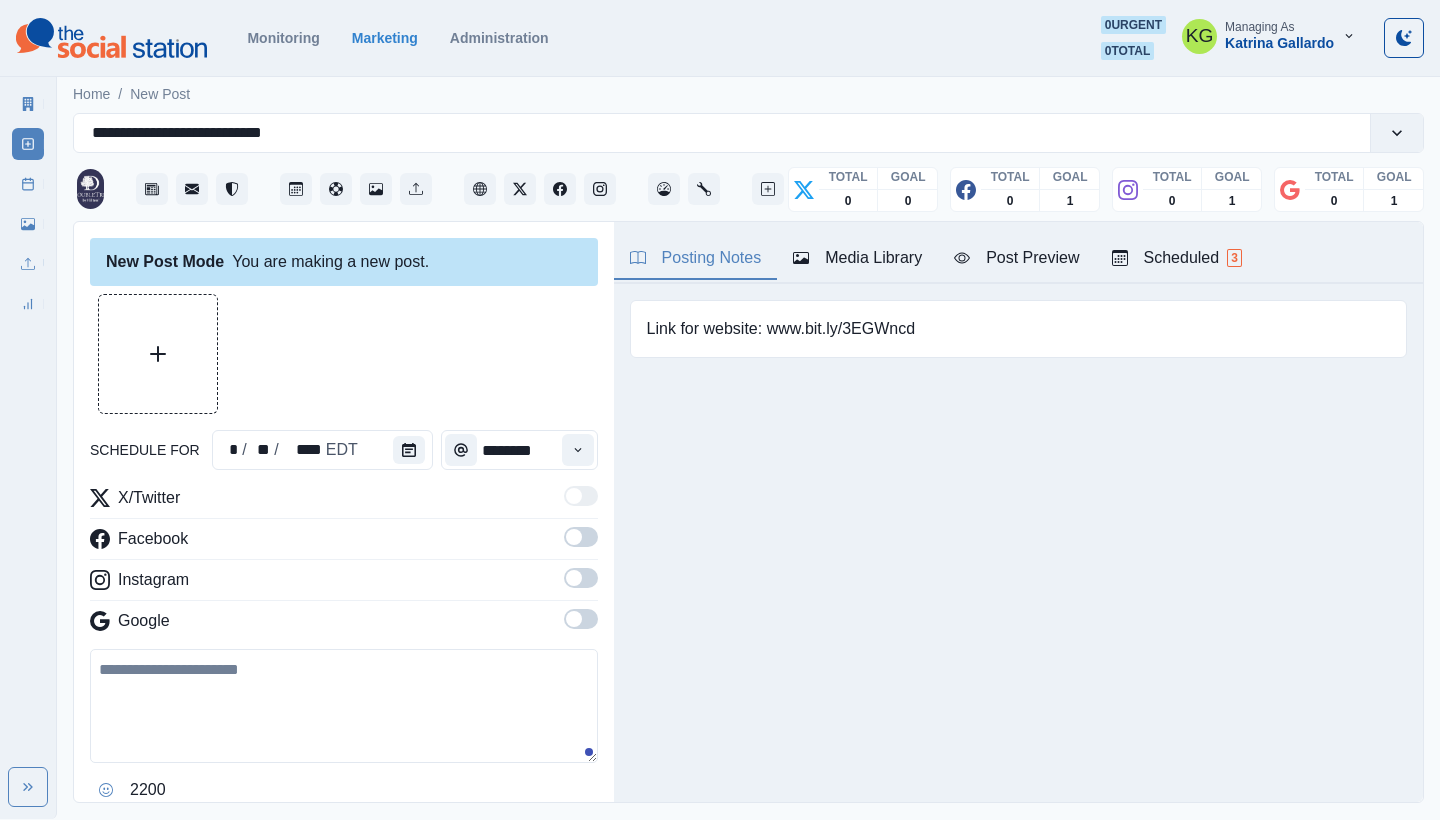 click at bounding box center [581, 619] 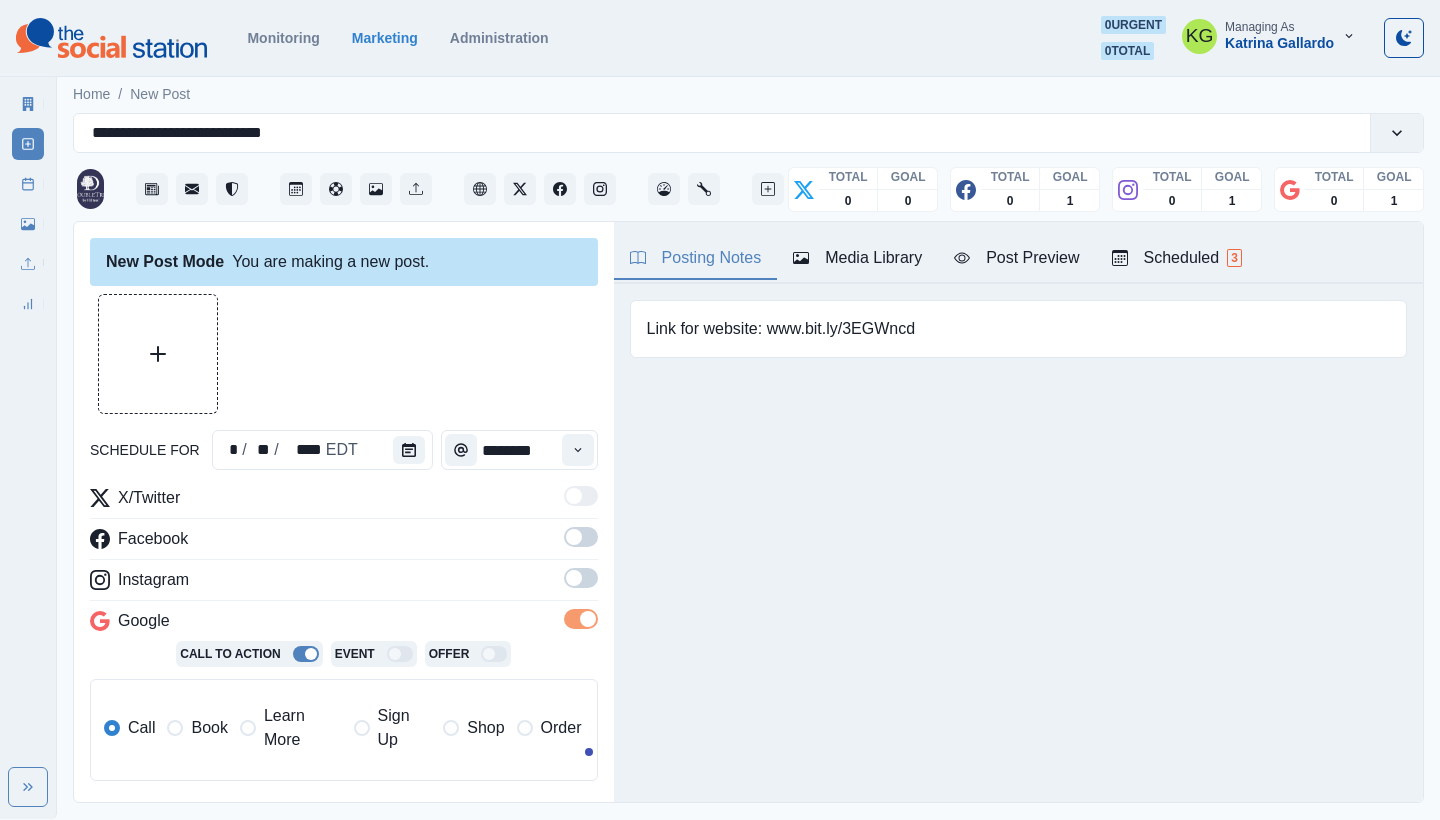 click at bounding box center [574, 578] 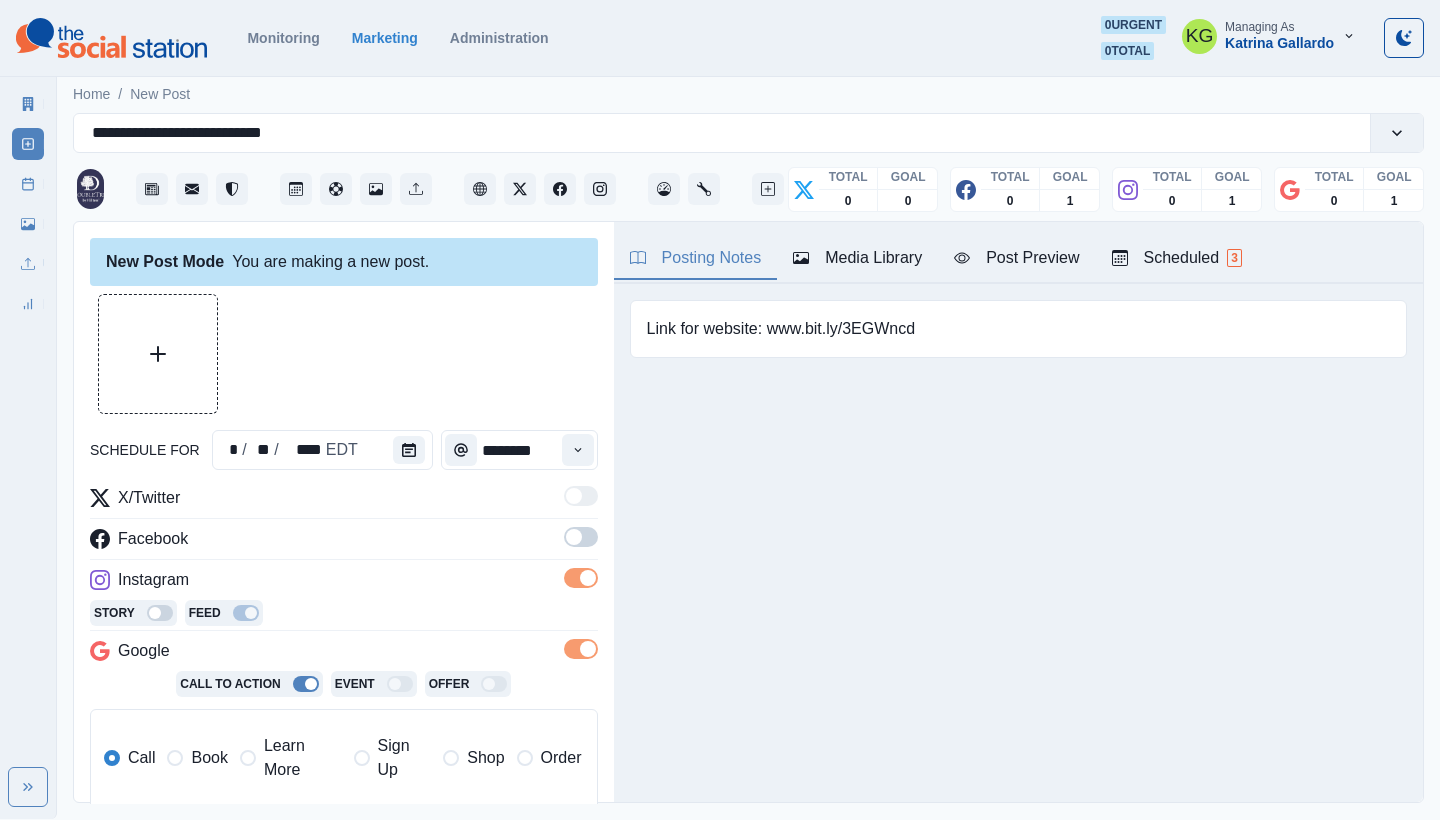 click at bounding box center [581, 537] 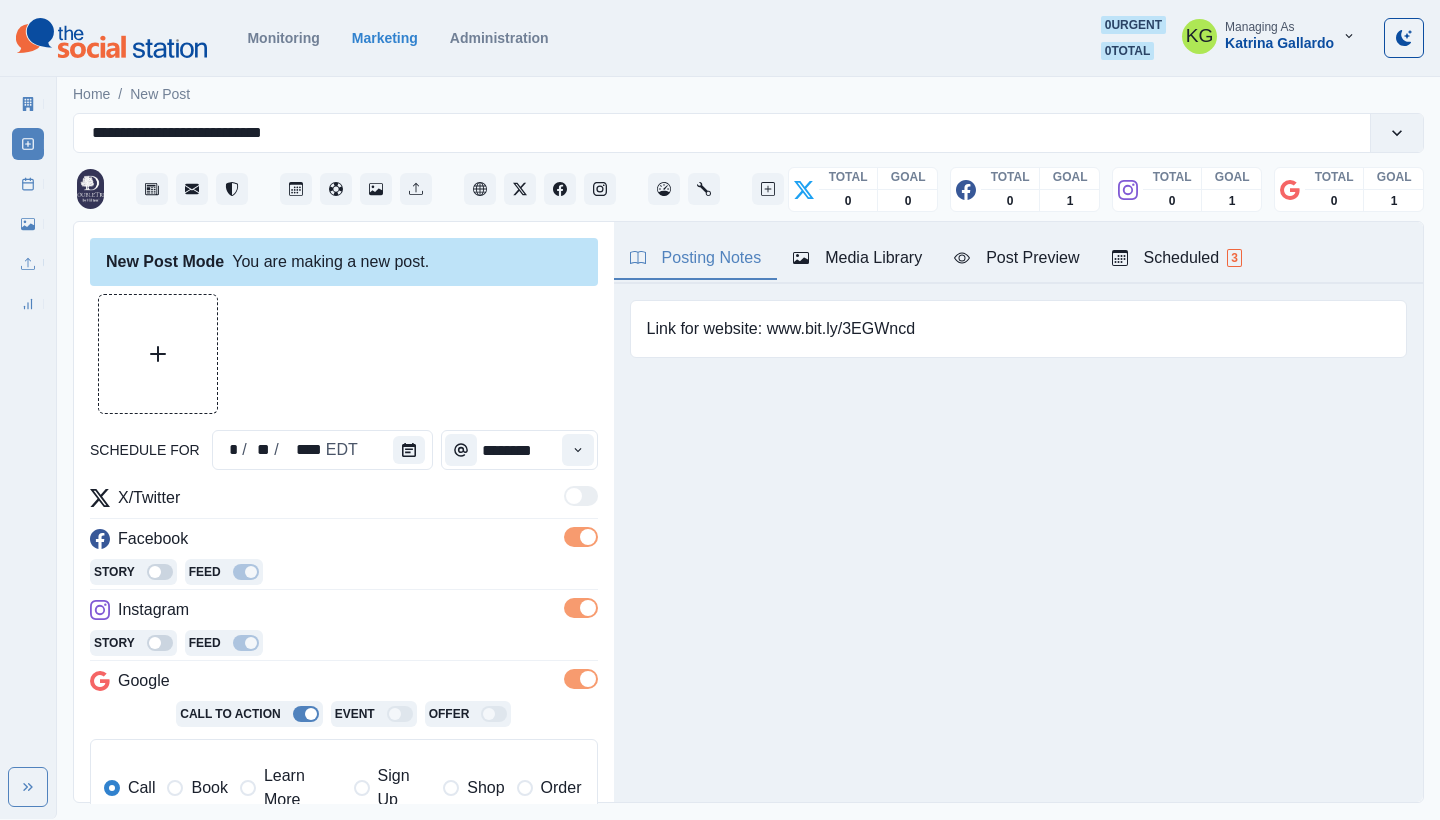 click at bounding box center [175, 788] 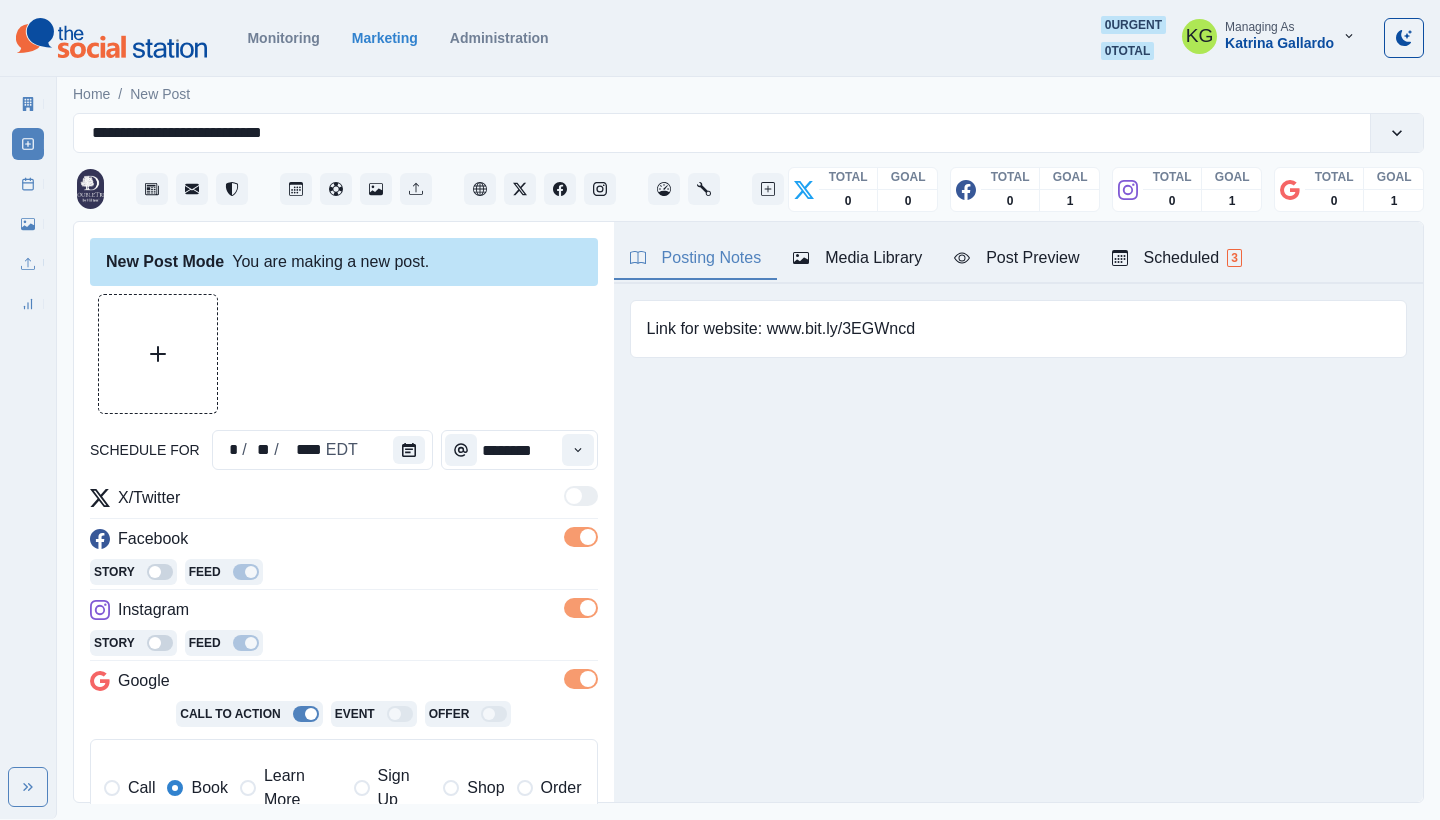 click on "Media Library" at bounding box center (857, 258) 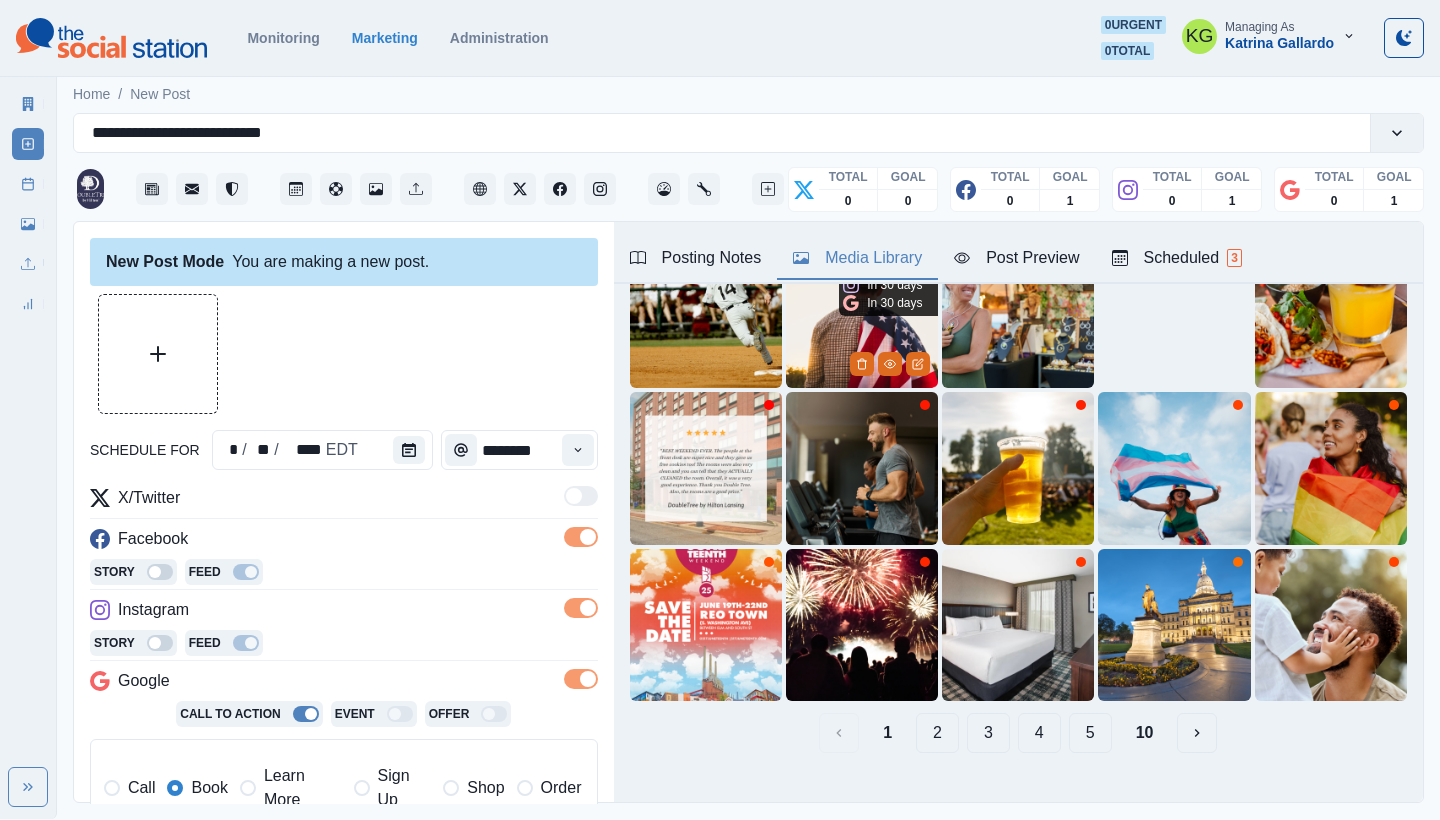 scroll, scrollTop: 162, scrollLeft: 0, axis: vertical 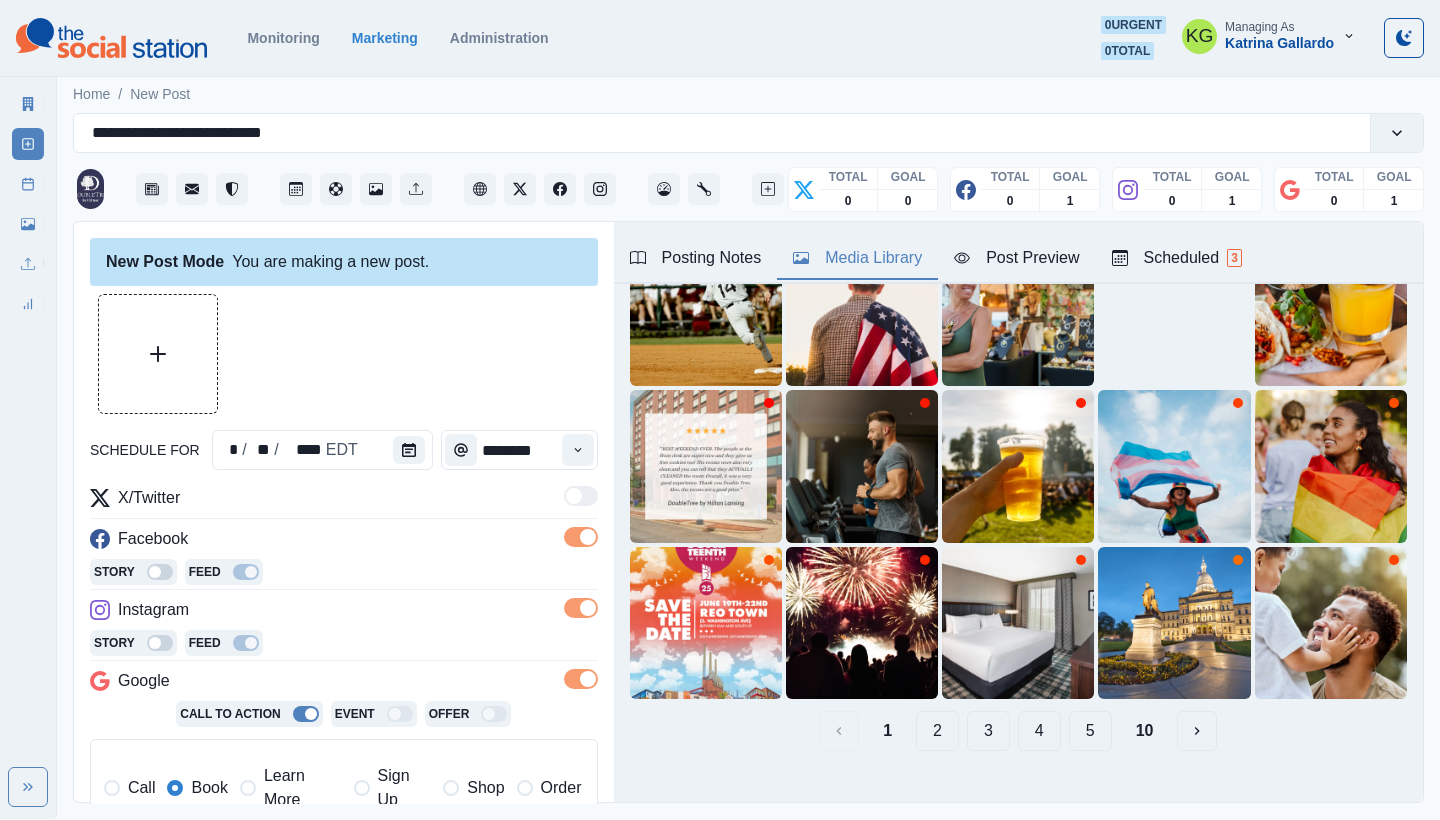 click on "10" at bounding box center (1145, 731) 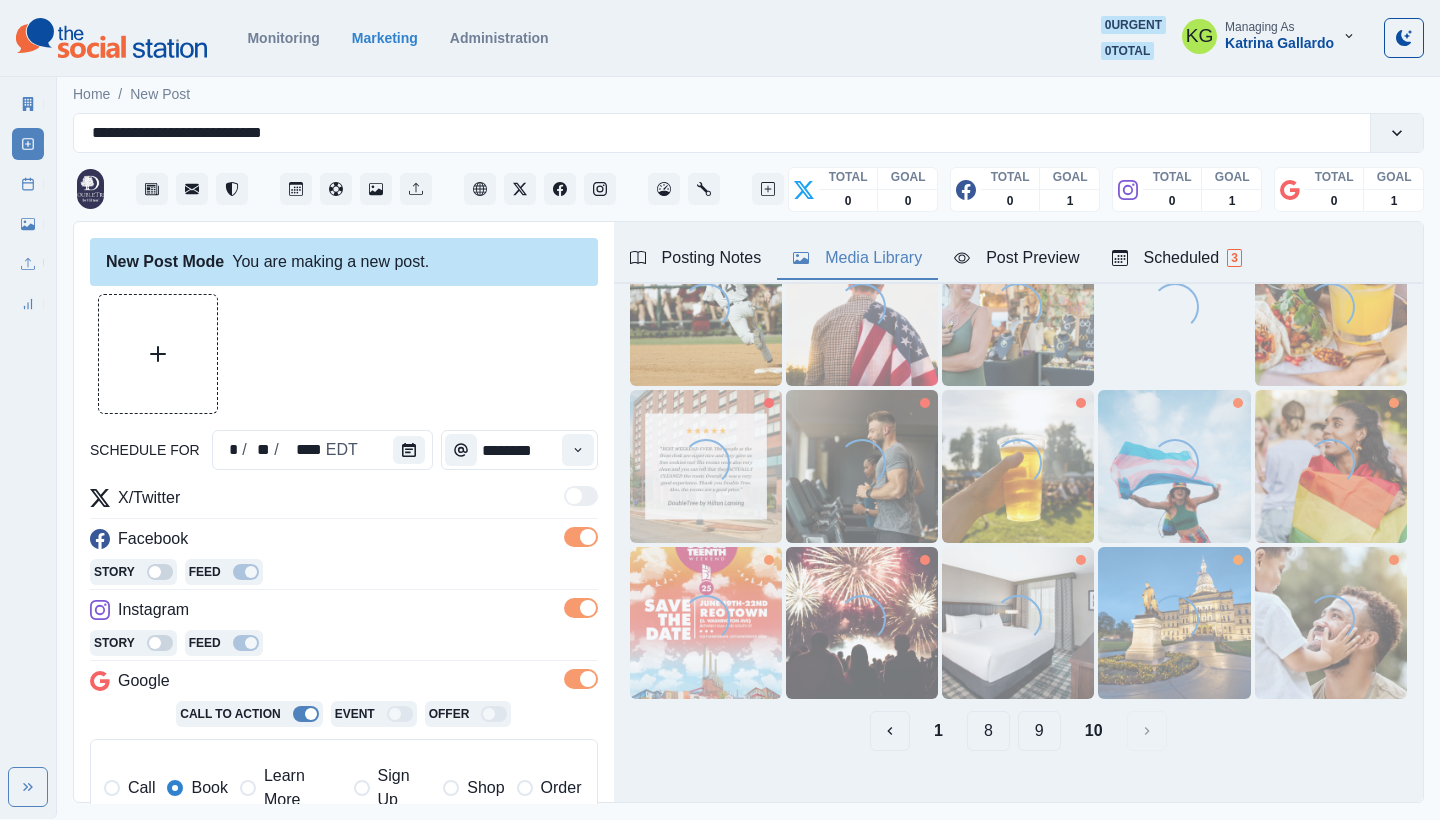 scroll, scrollTop: 0, scrollLeft: 0, axis: both 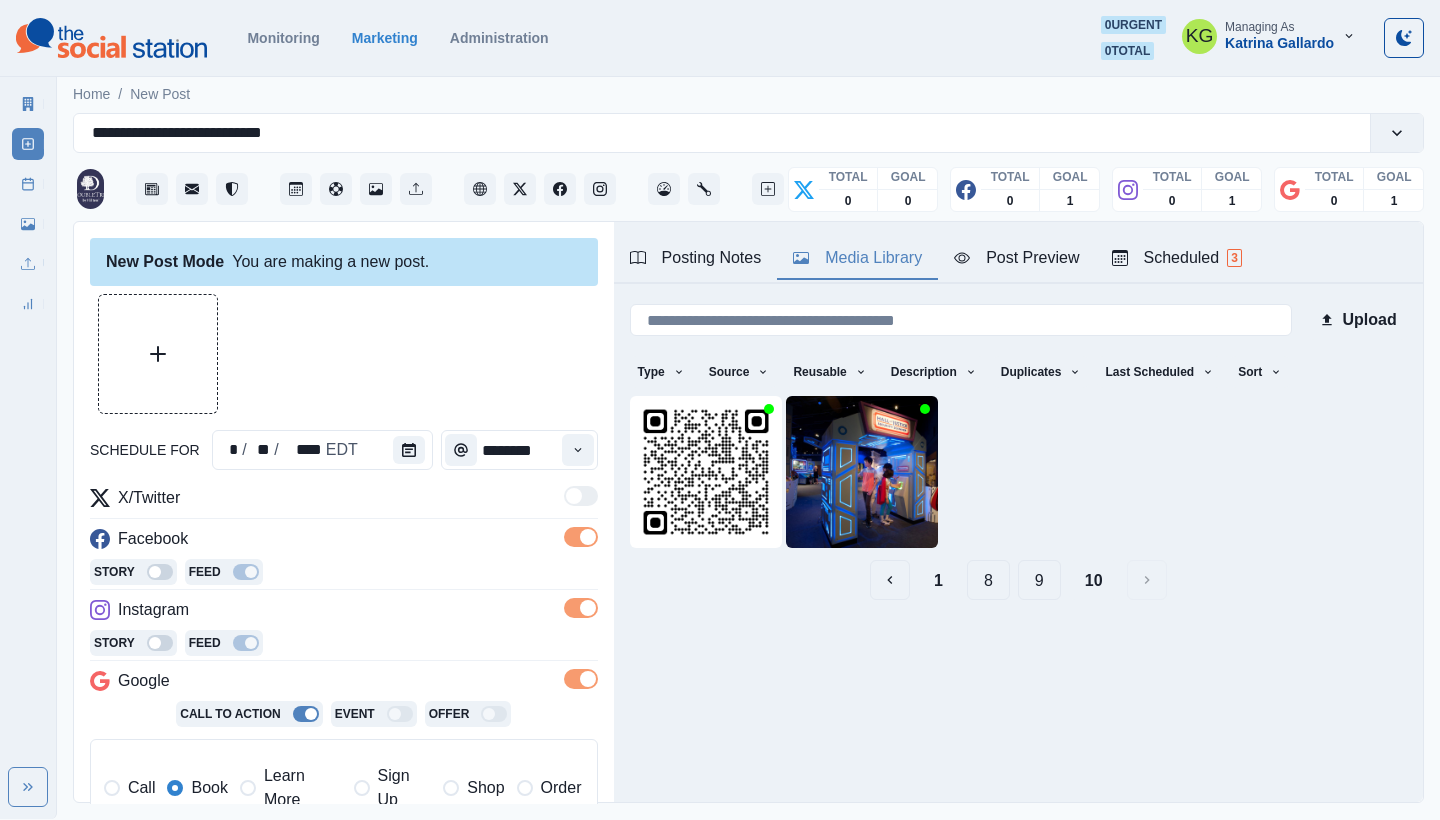 click on "9" at bounding box center (1039, 580) 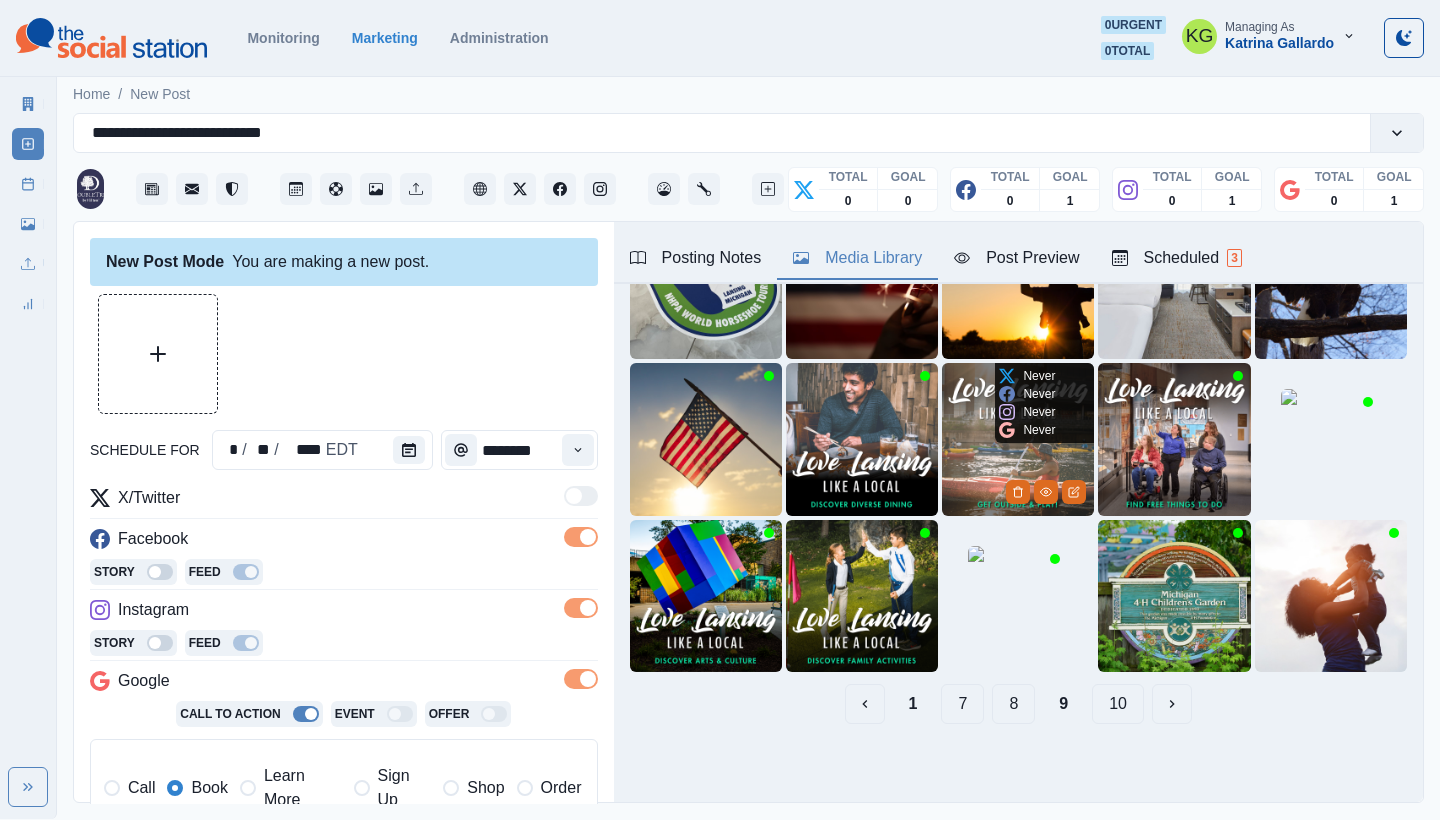 scroll, scrollTop: 189, scrollLeft: 0, axis: vertical 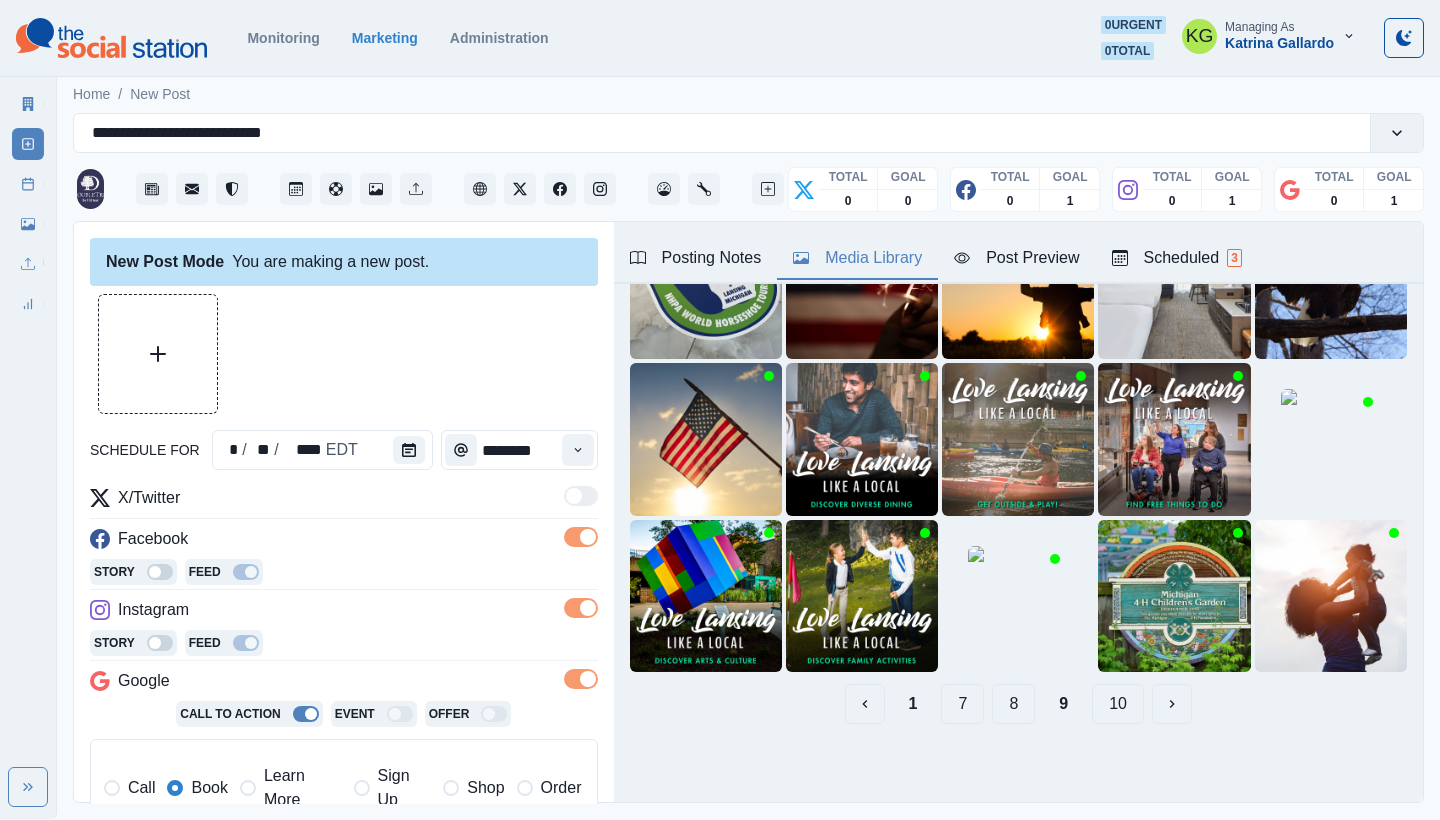 click on "8" at bounding box center (1013, 704) 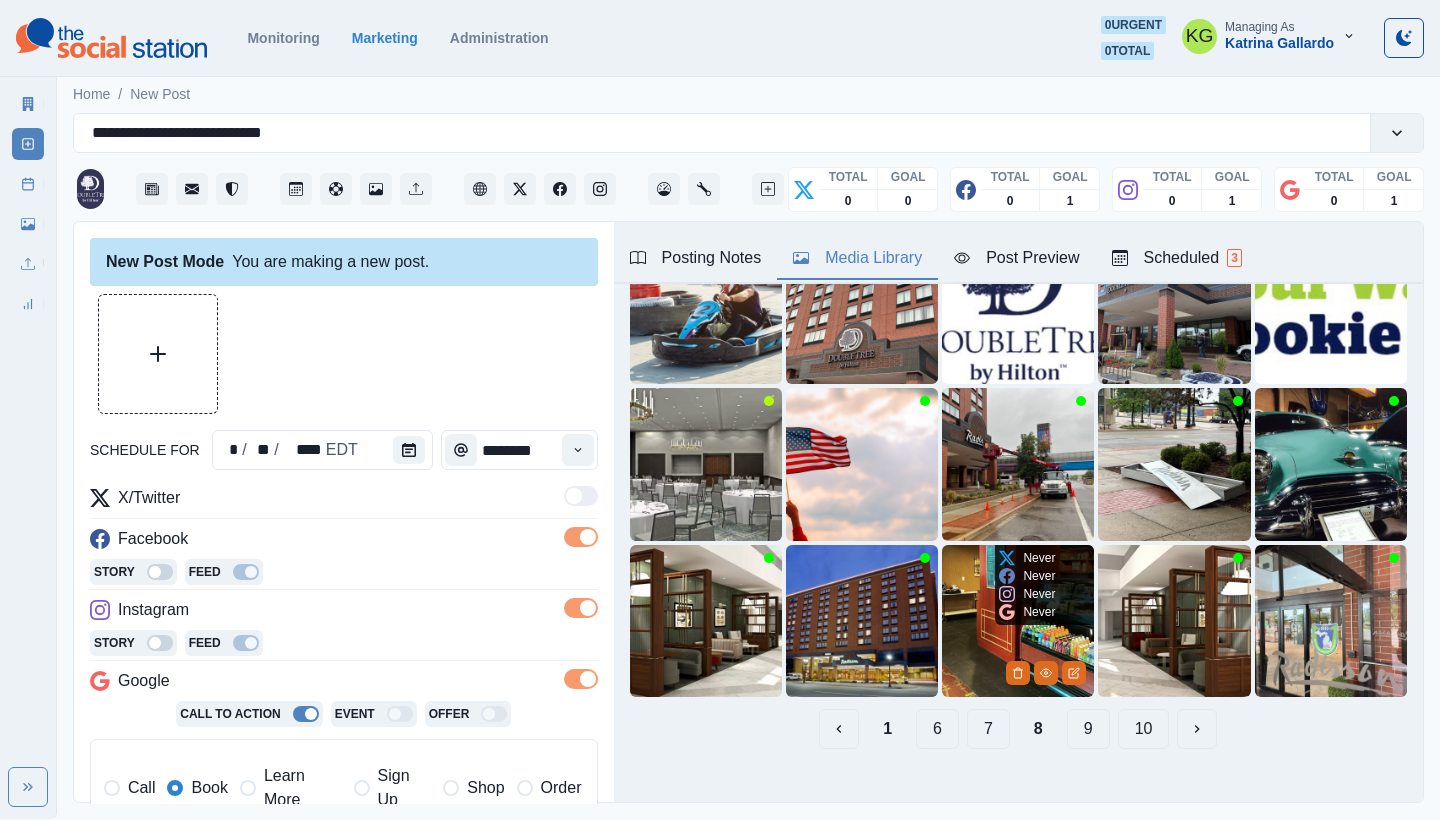 scroll, scrollTop: 189, scrollLeft: 0, axis: vertical 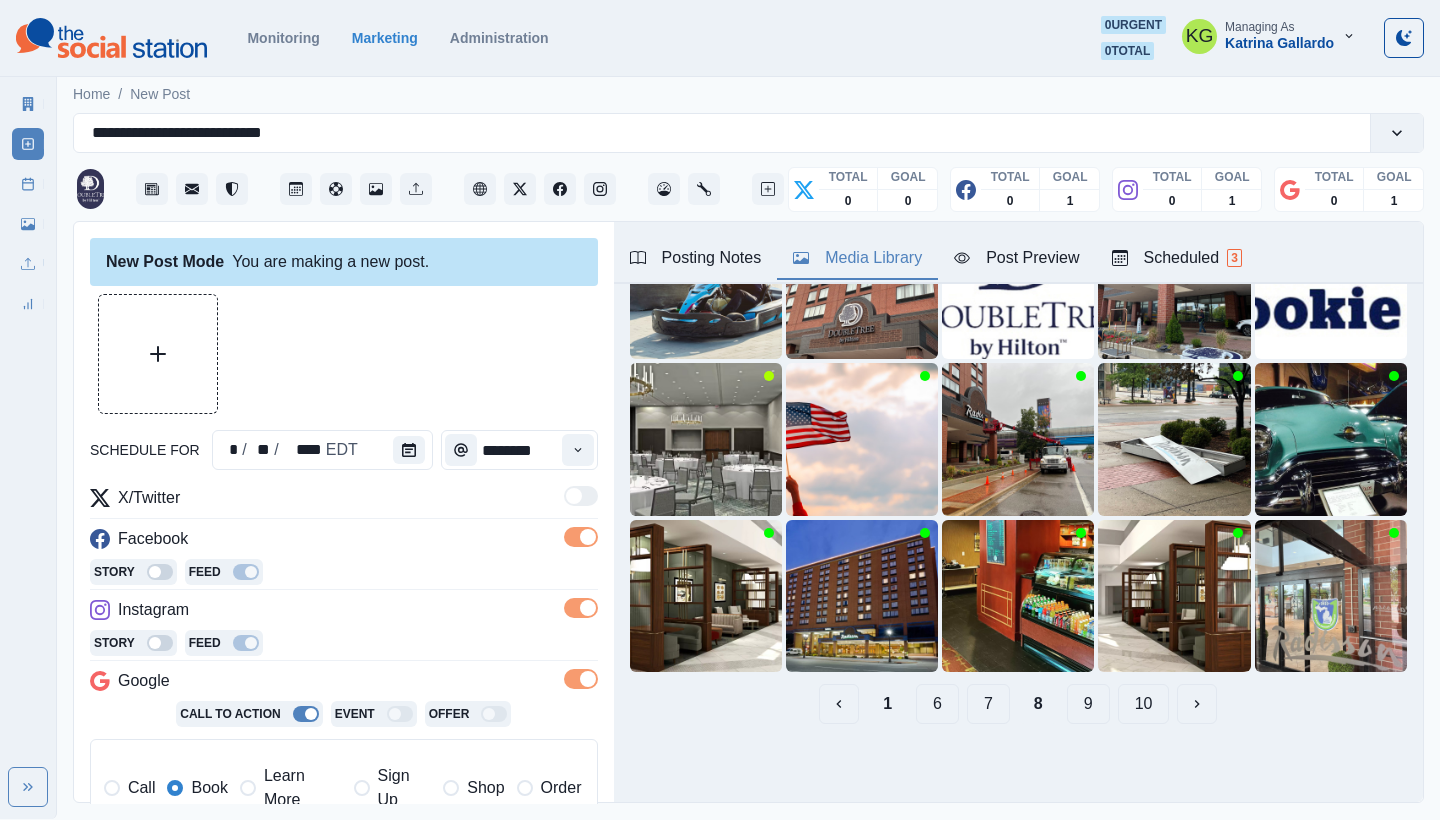 click on "7" at bounding box center [988, 704] 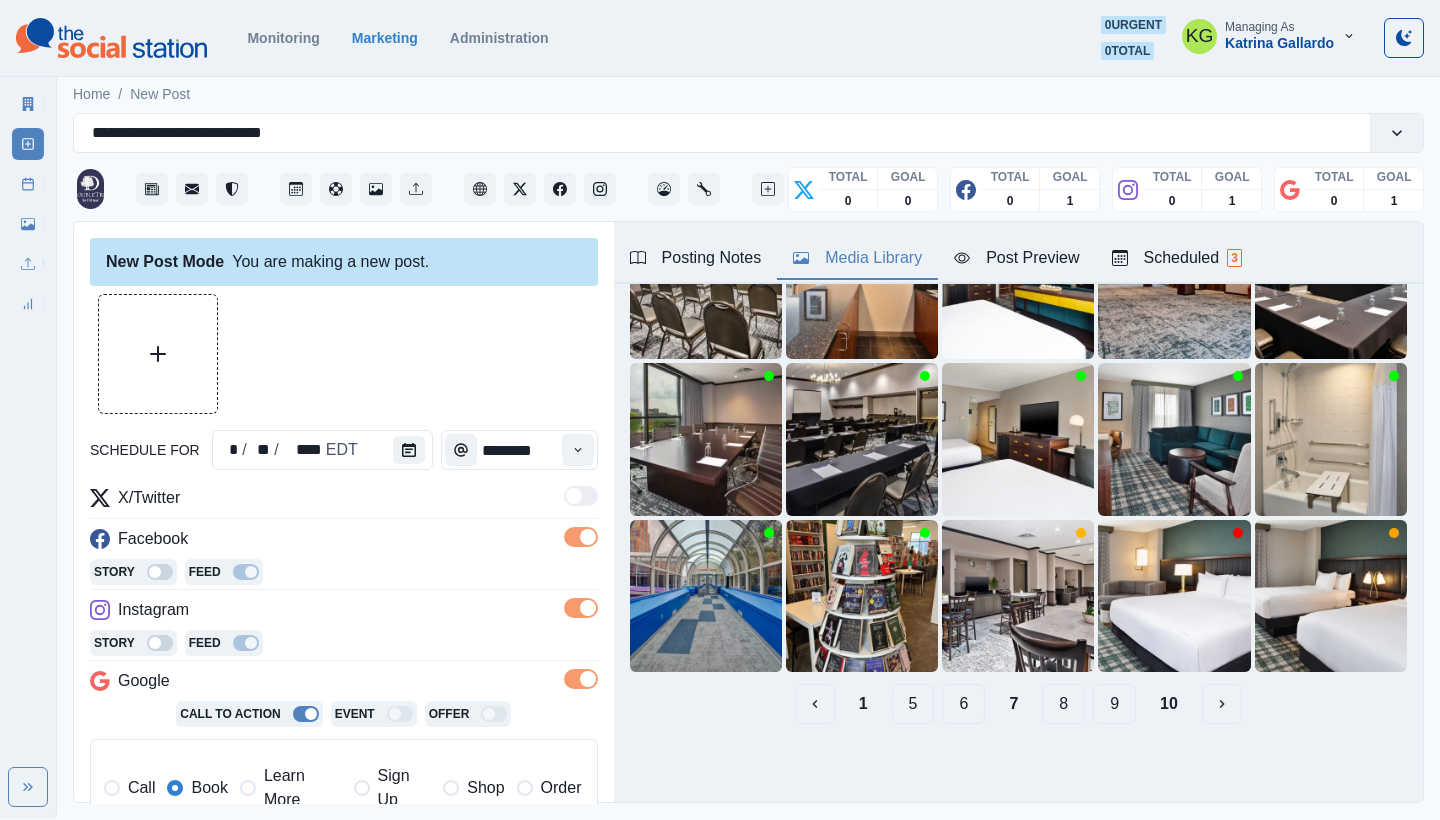 scroll, scrollTop: 189, scrollLeft: 0, axis: vertical 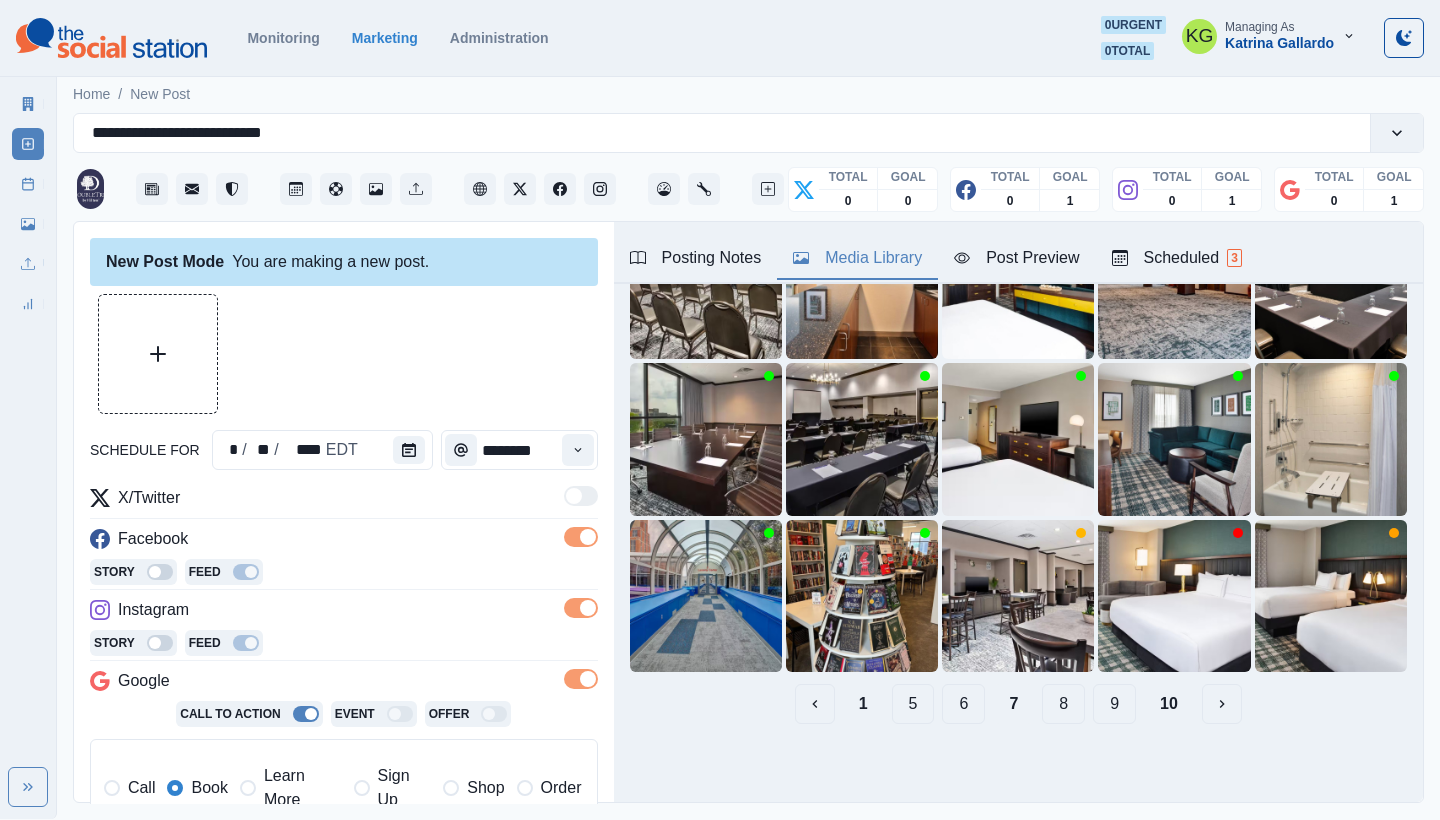 click on "6" at bounding box center (963, 704) 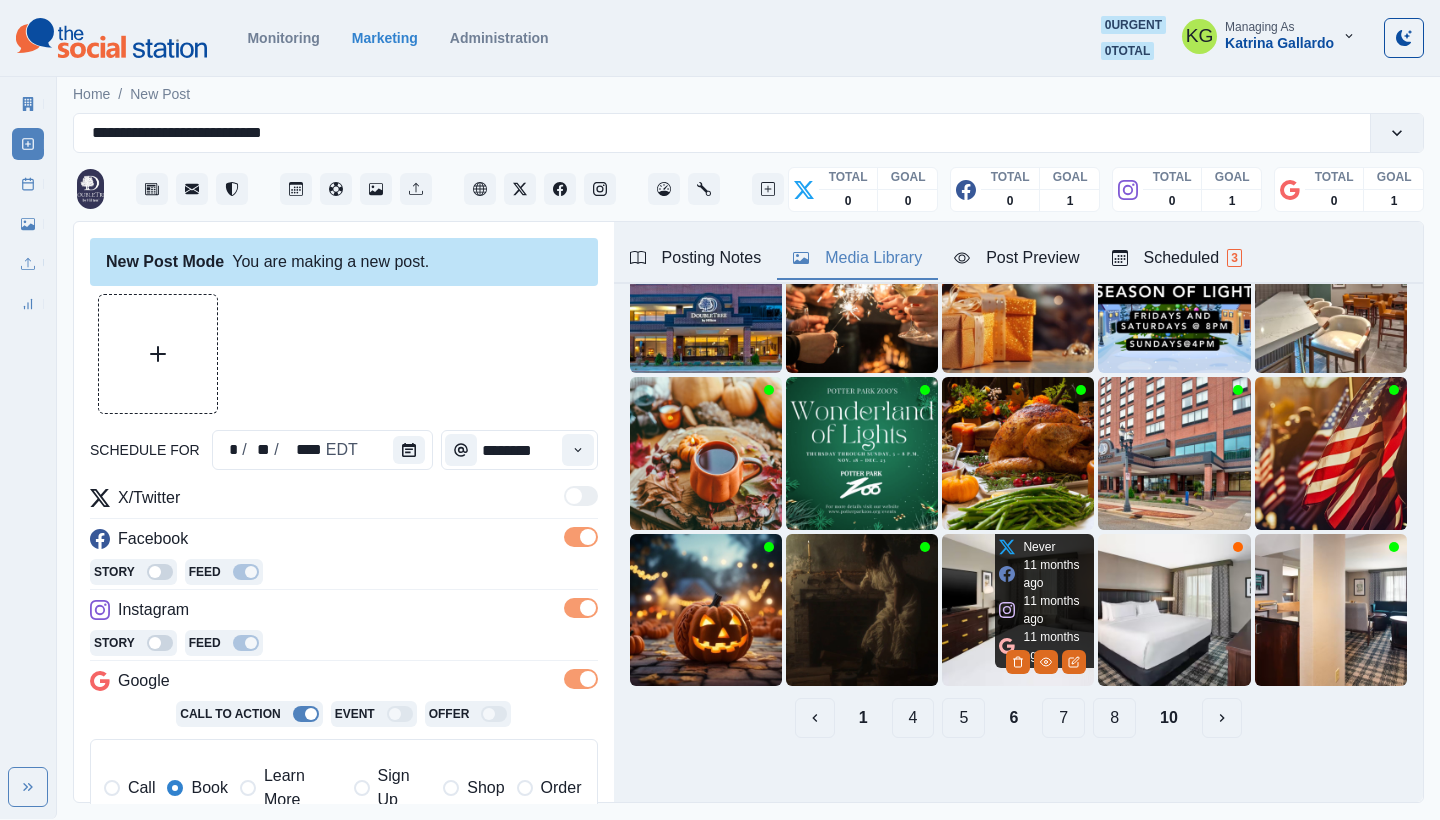 scroll, scrollTop: 173, scrollLeft: 0, axis: vertical 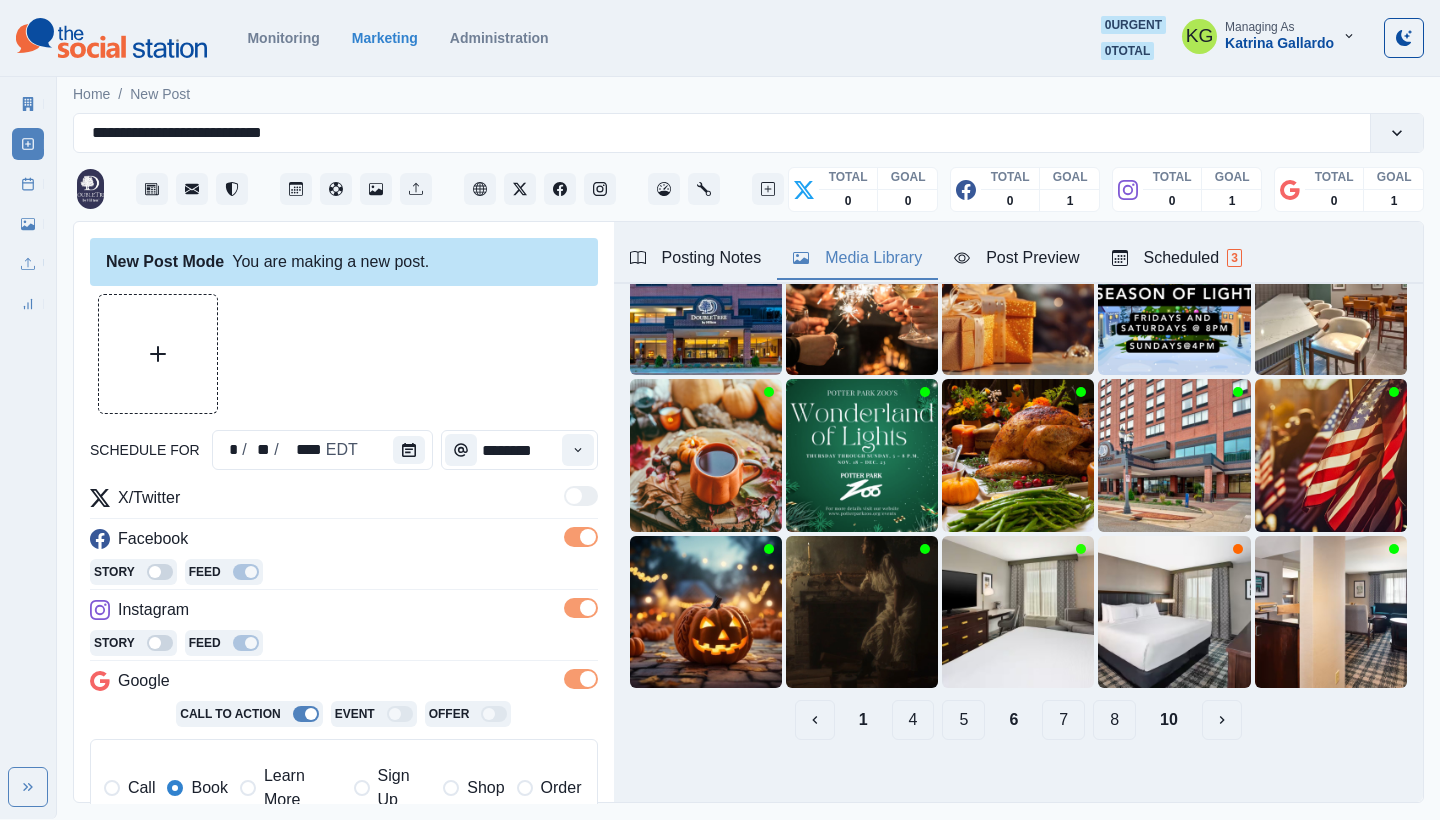 click on "5" at bounding box center (963, 720) 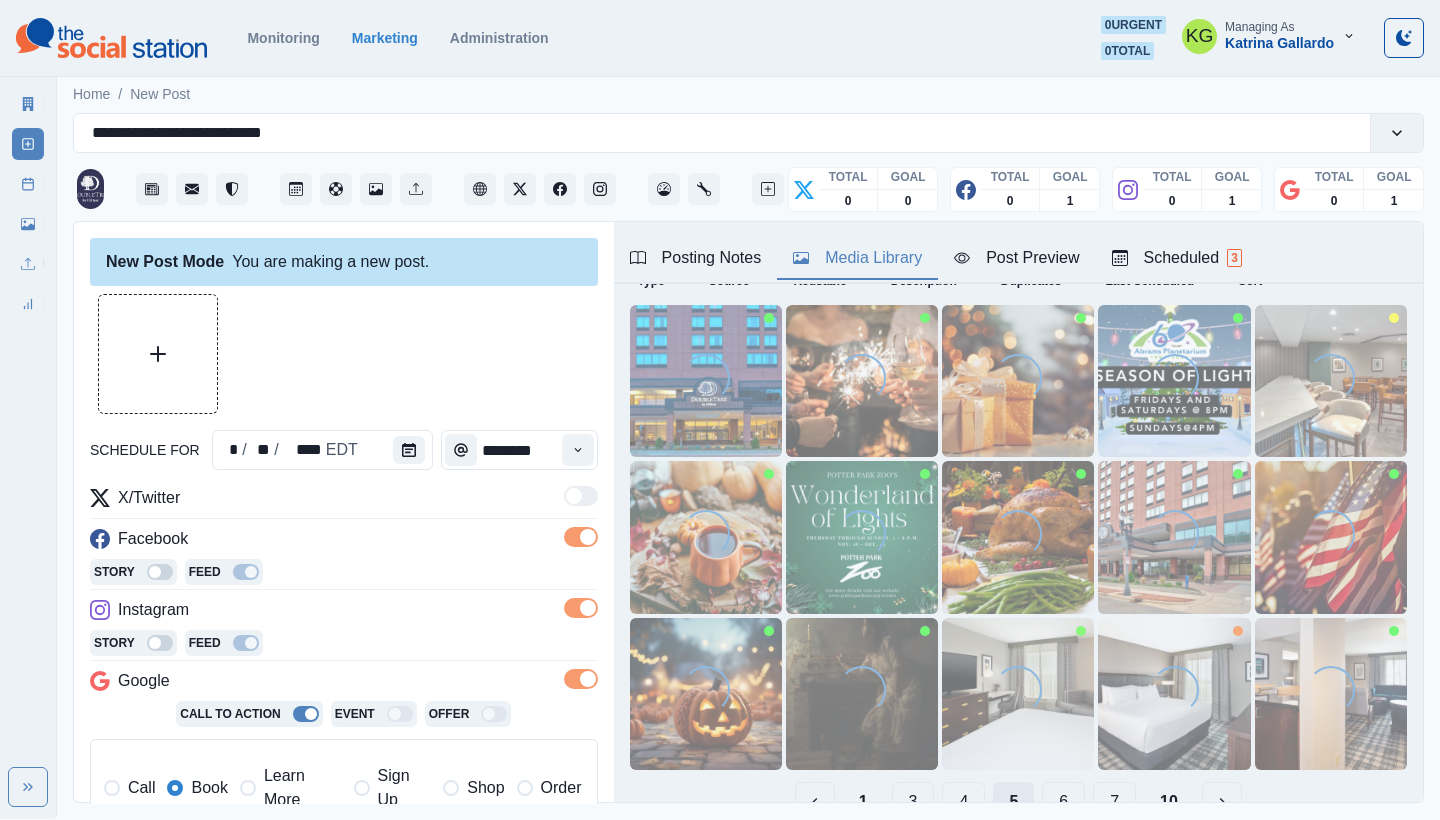 scroll, scrollTop: 89, scrollLeft: 0, axis: vertical 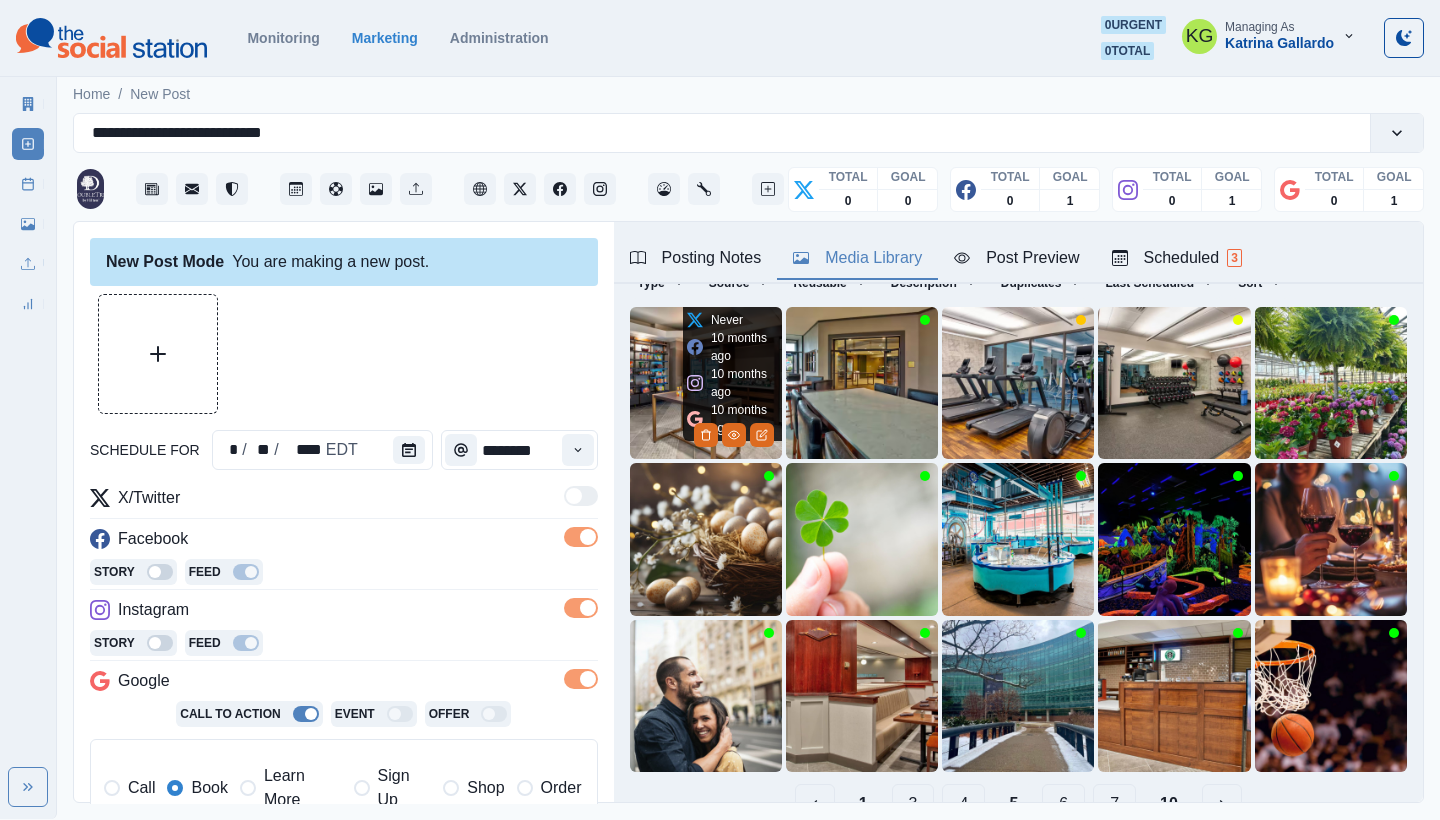 click at bounding box center [706, 383] 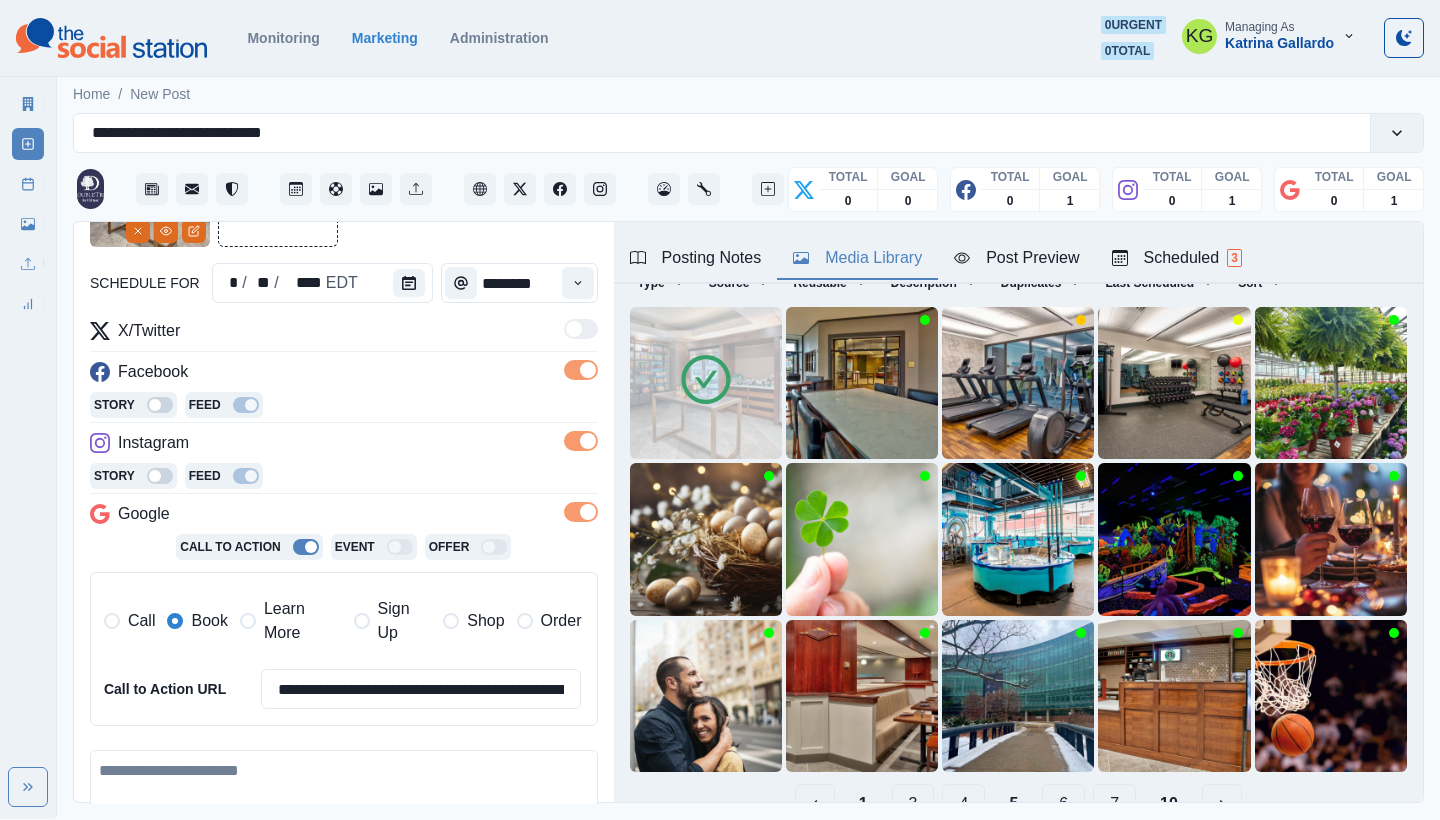 scroll, scrollTop: 454, scrollLeft: 0, axis: vertical 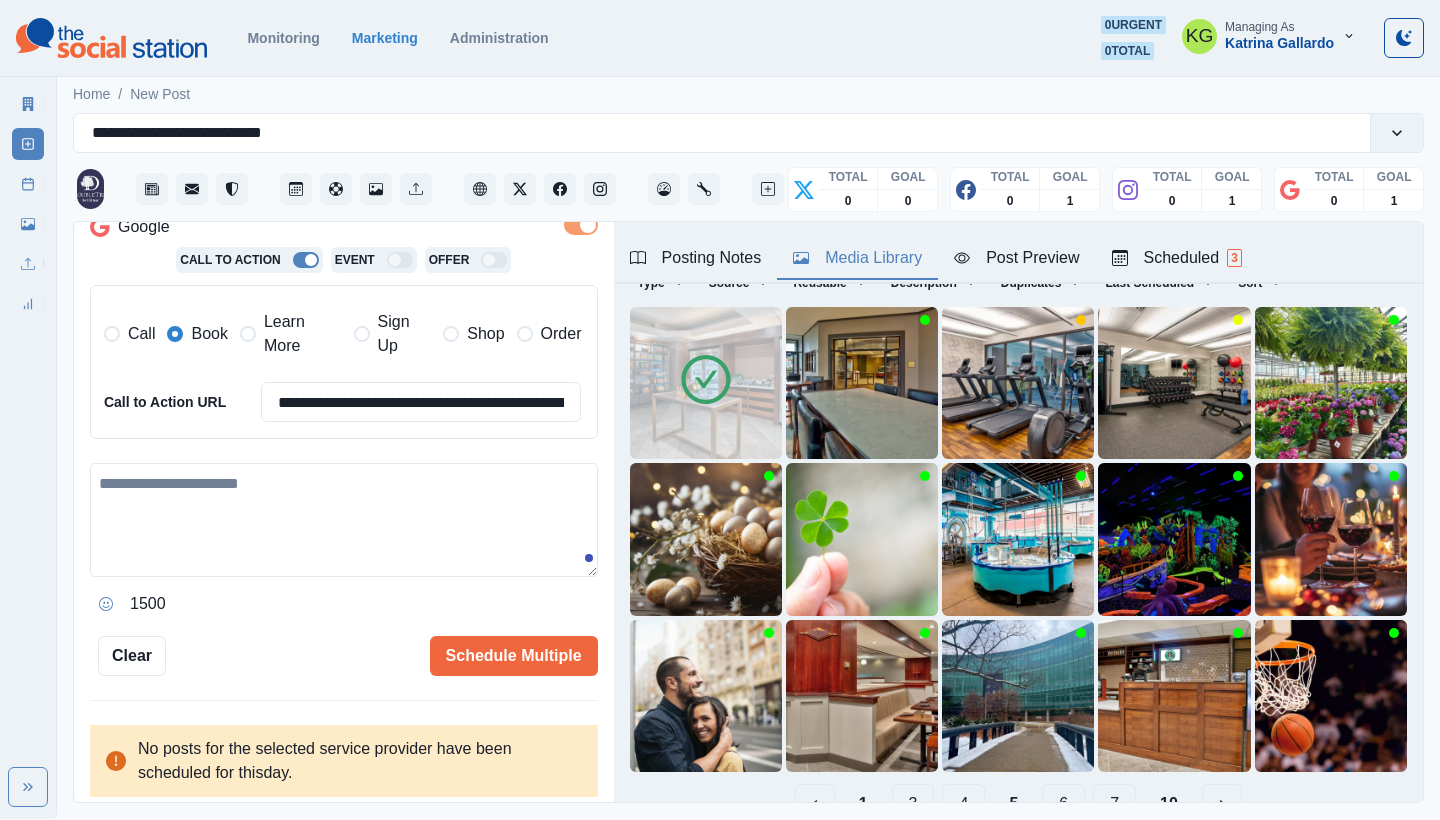 click at bounding box center [344, 520] 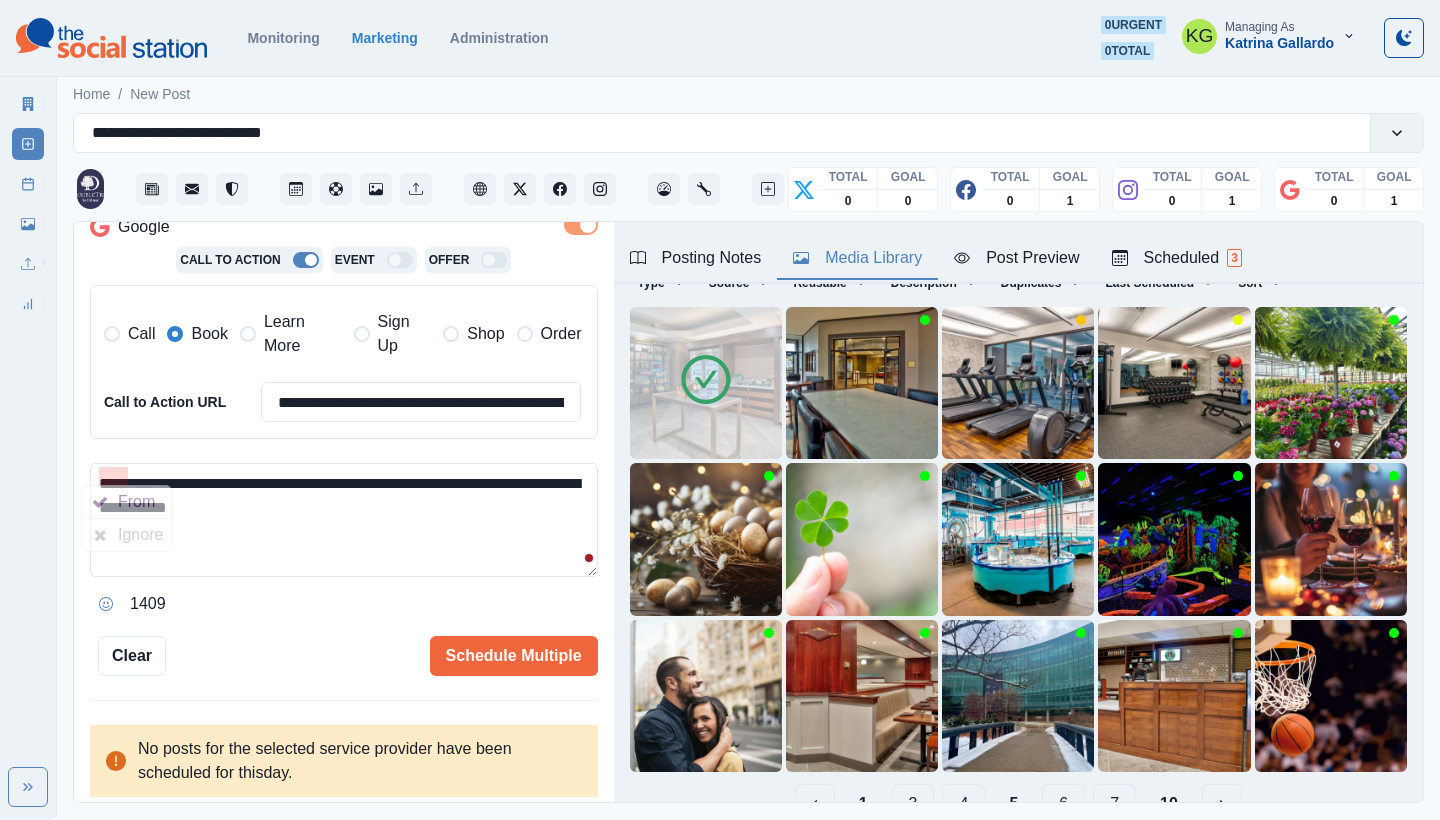 click on "**********" at bounding box center (344, 520) 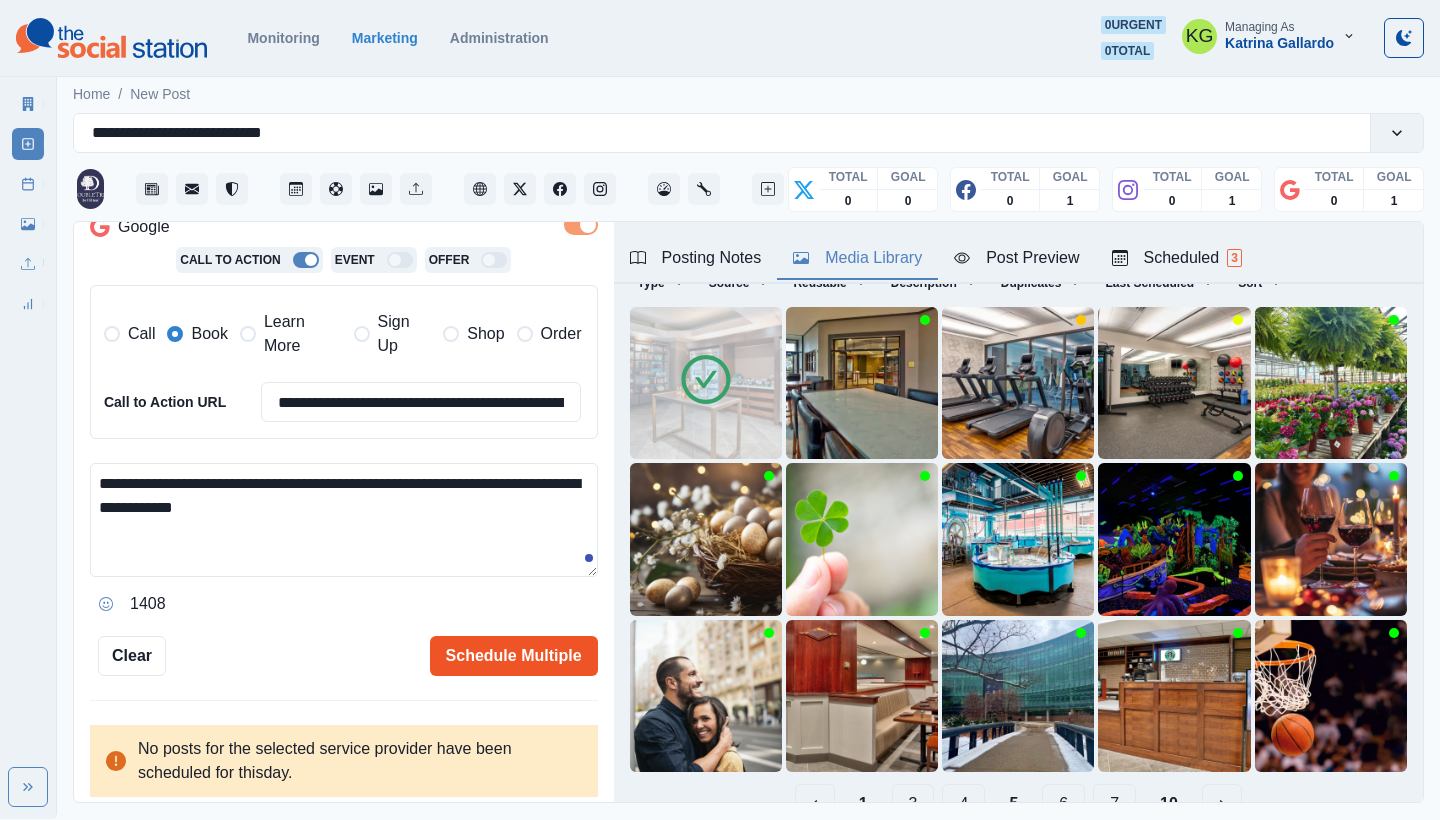 type on "**********" 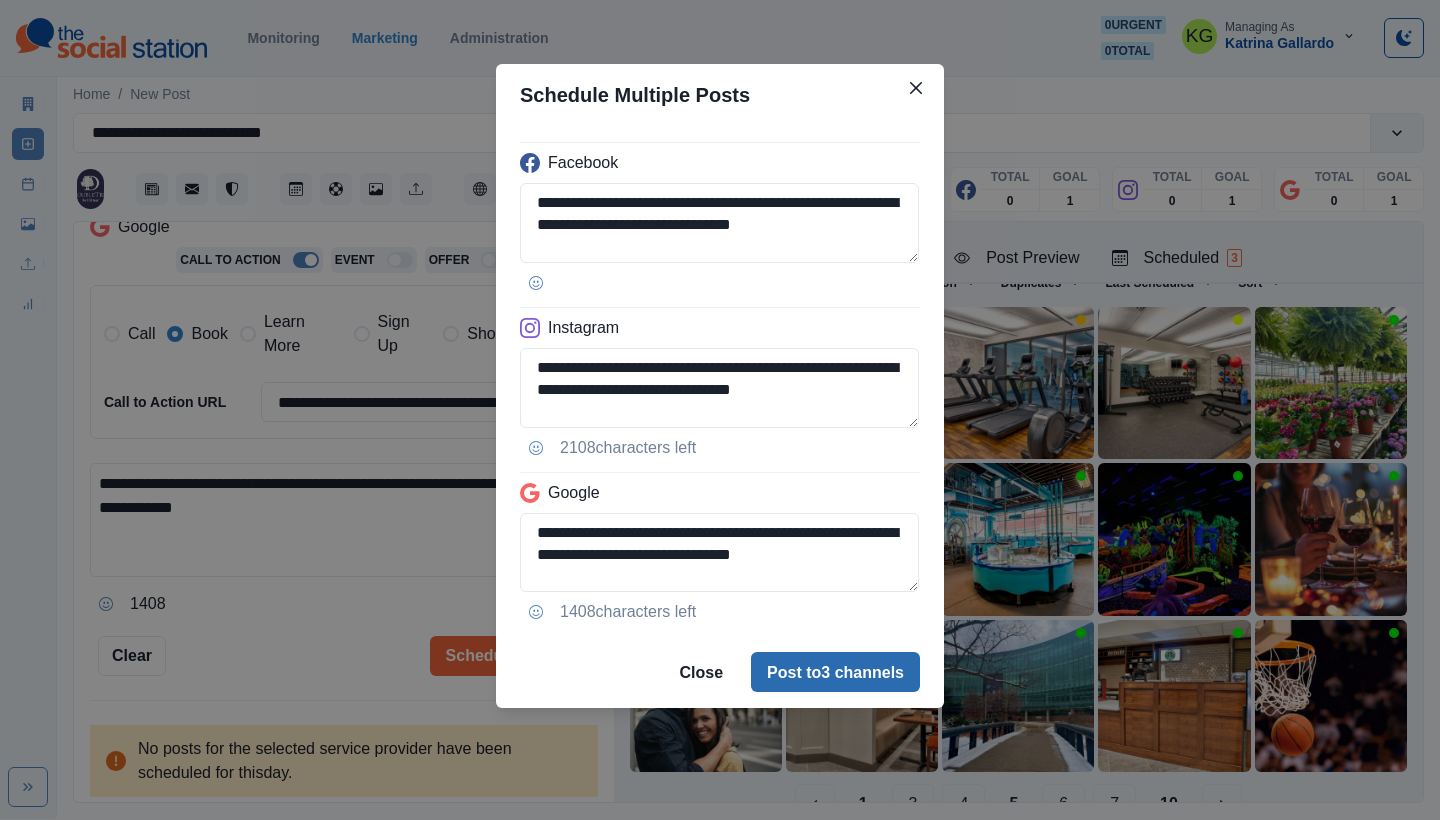 click on "Post to  3   channels" at bounding box center [835, 672] 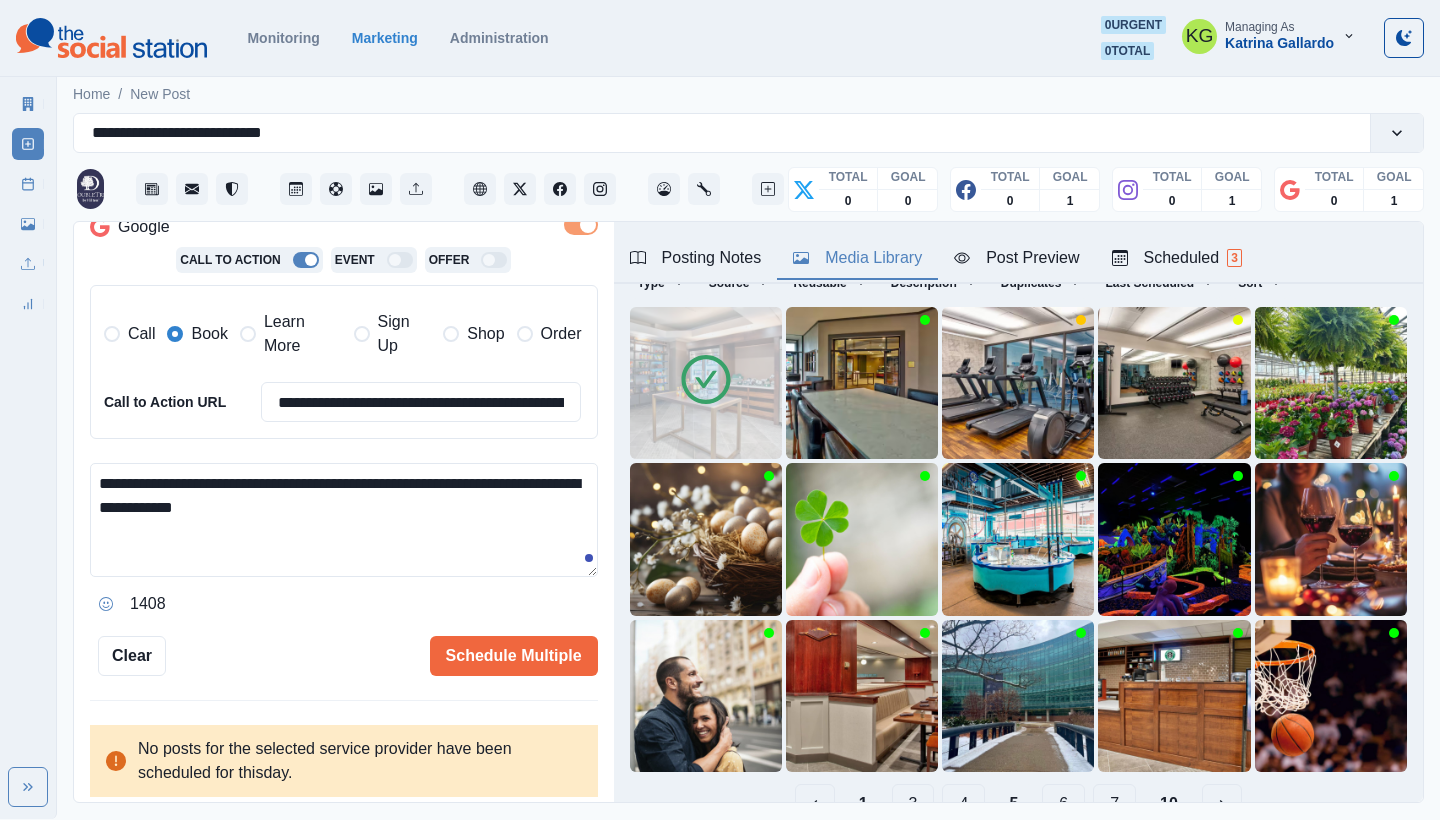 type 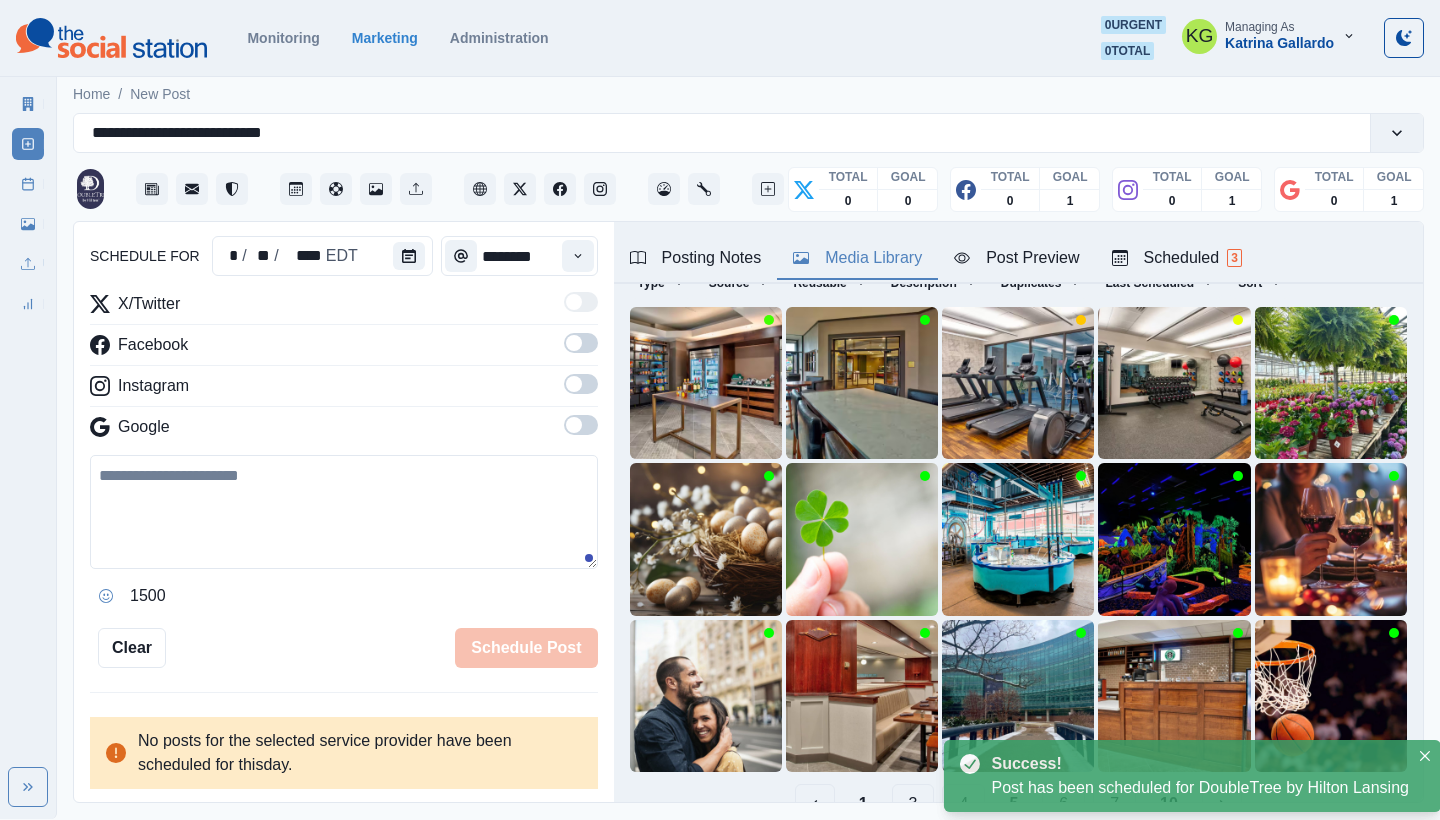 scroll, scrollTop: 122, scrollLeft: 0, axis: vertical 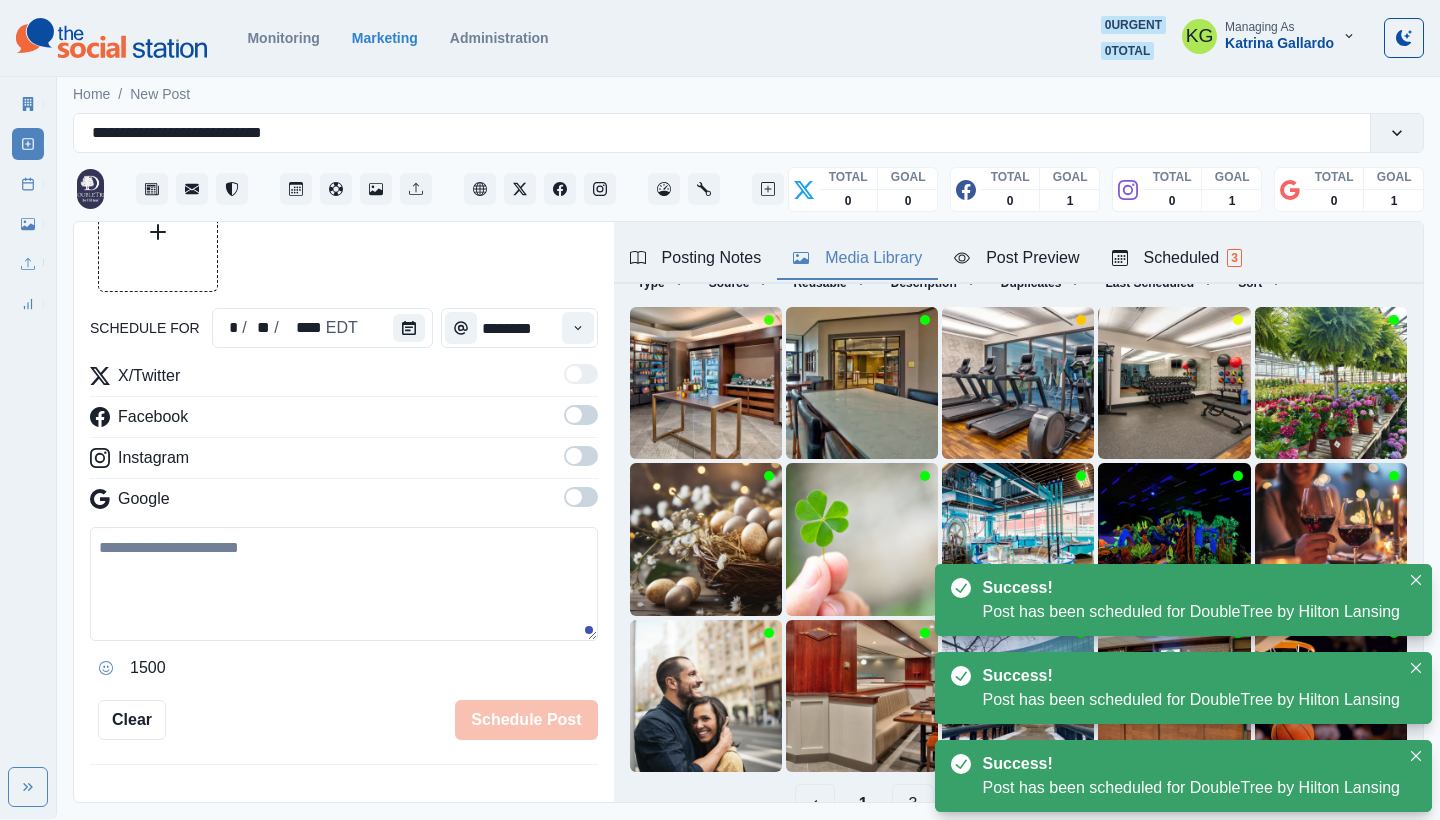 click on "Marketing Summary New Post Post Schedule Media Library Uploads Review Summary" at bounding box center [28, 200] 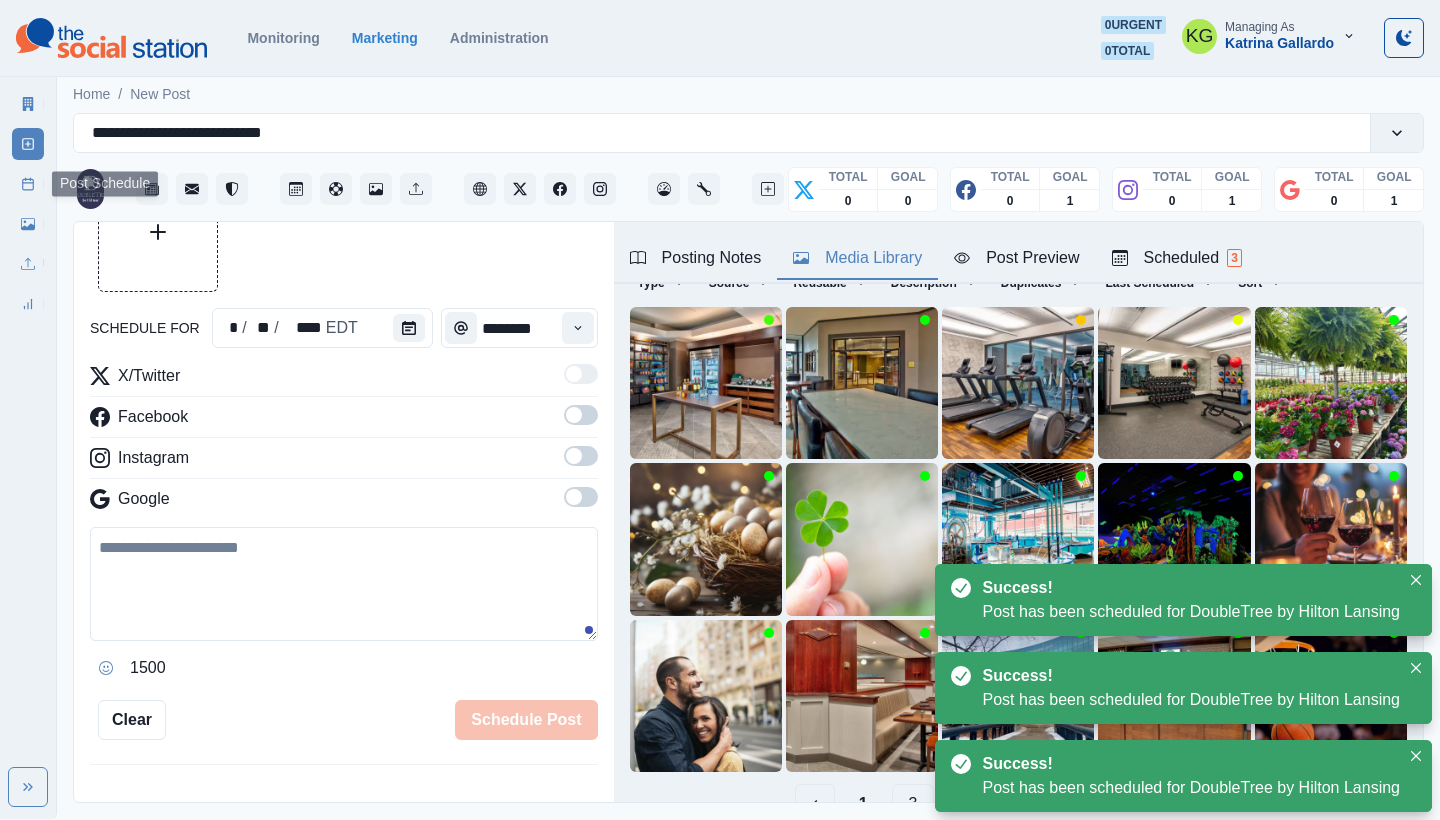 click 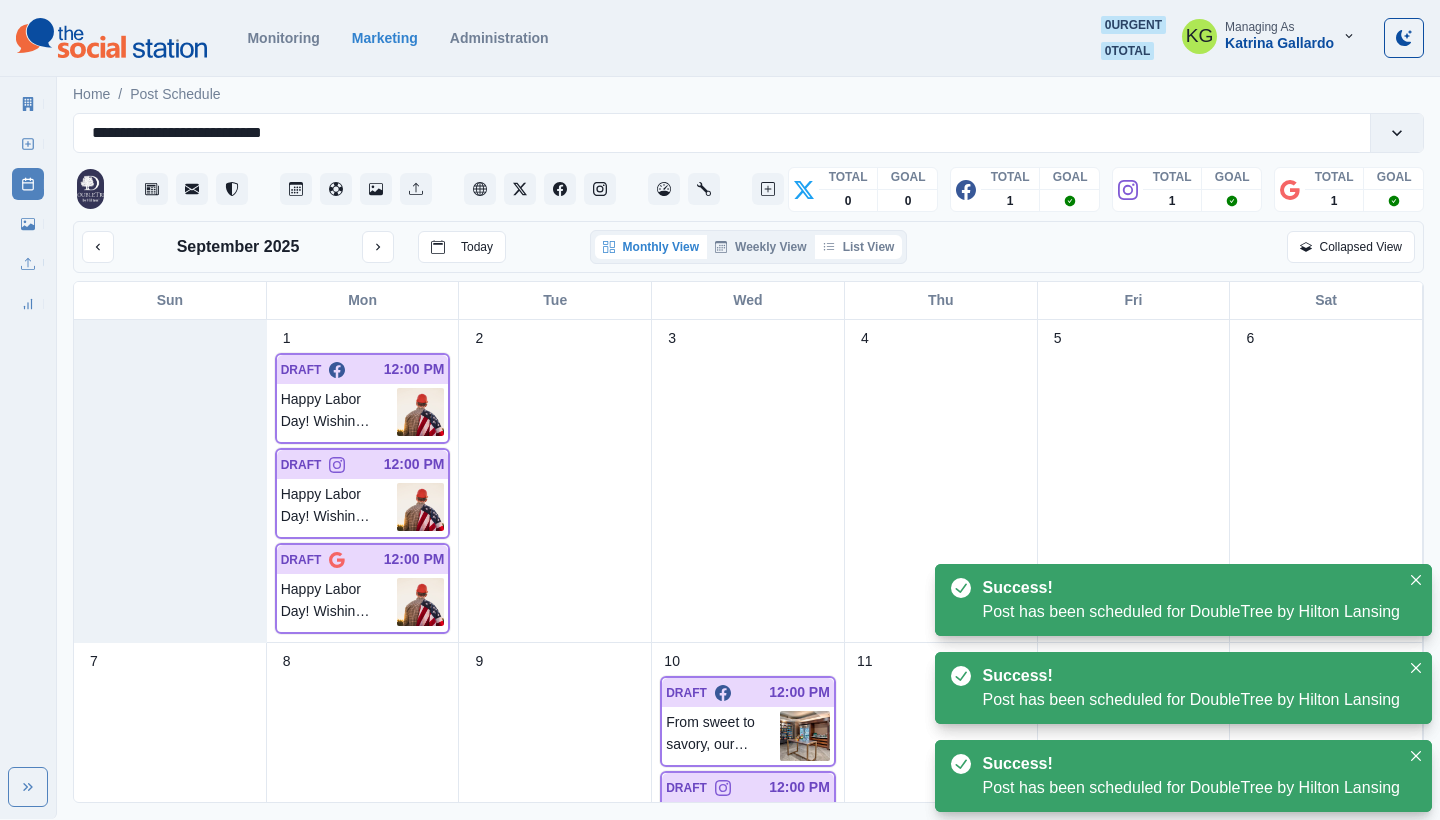 click on "List View" at bounding box center [859, 247] 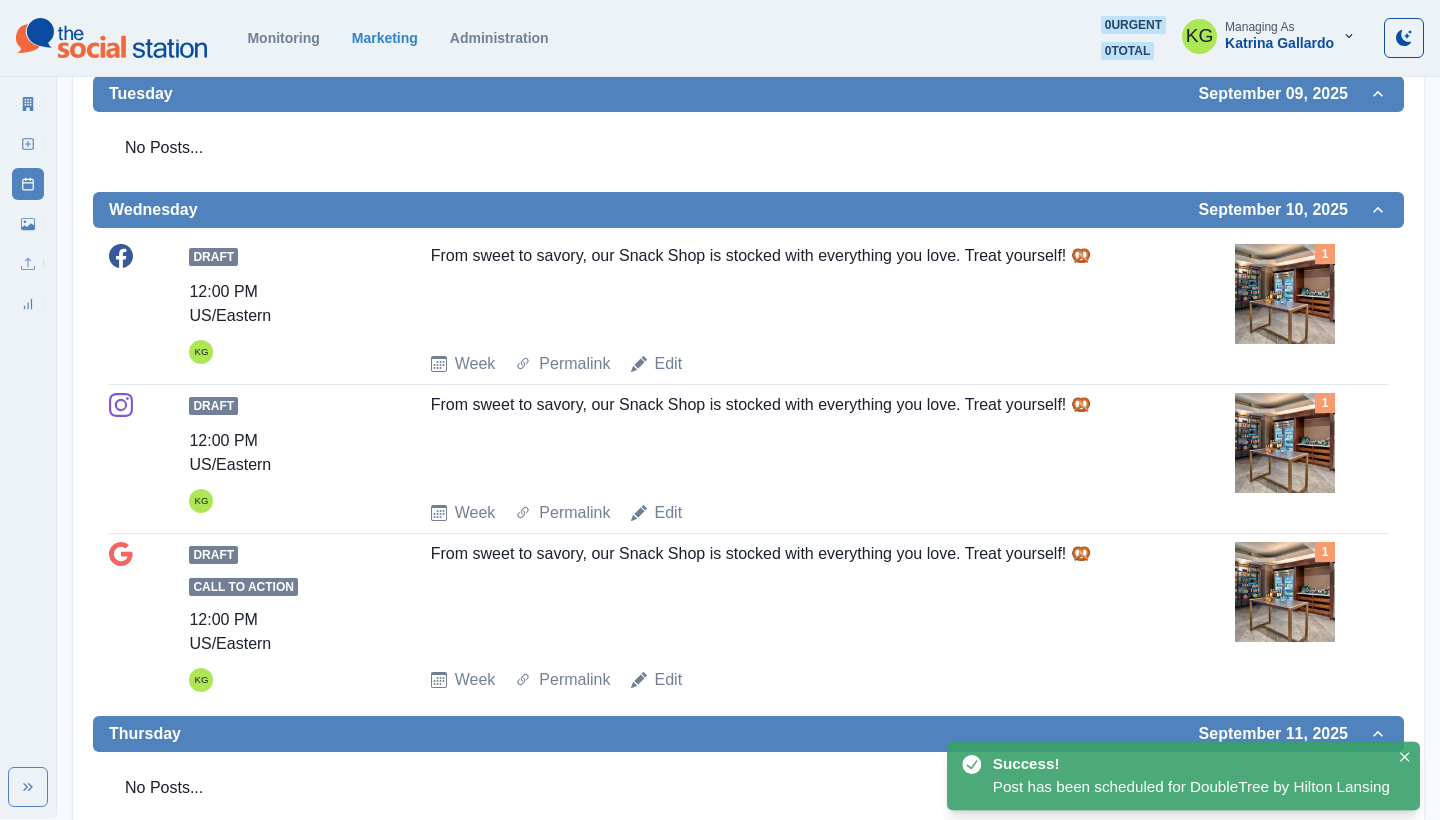 scroll, scrollTop: 533, scrollLeft: 0, axis: vertical 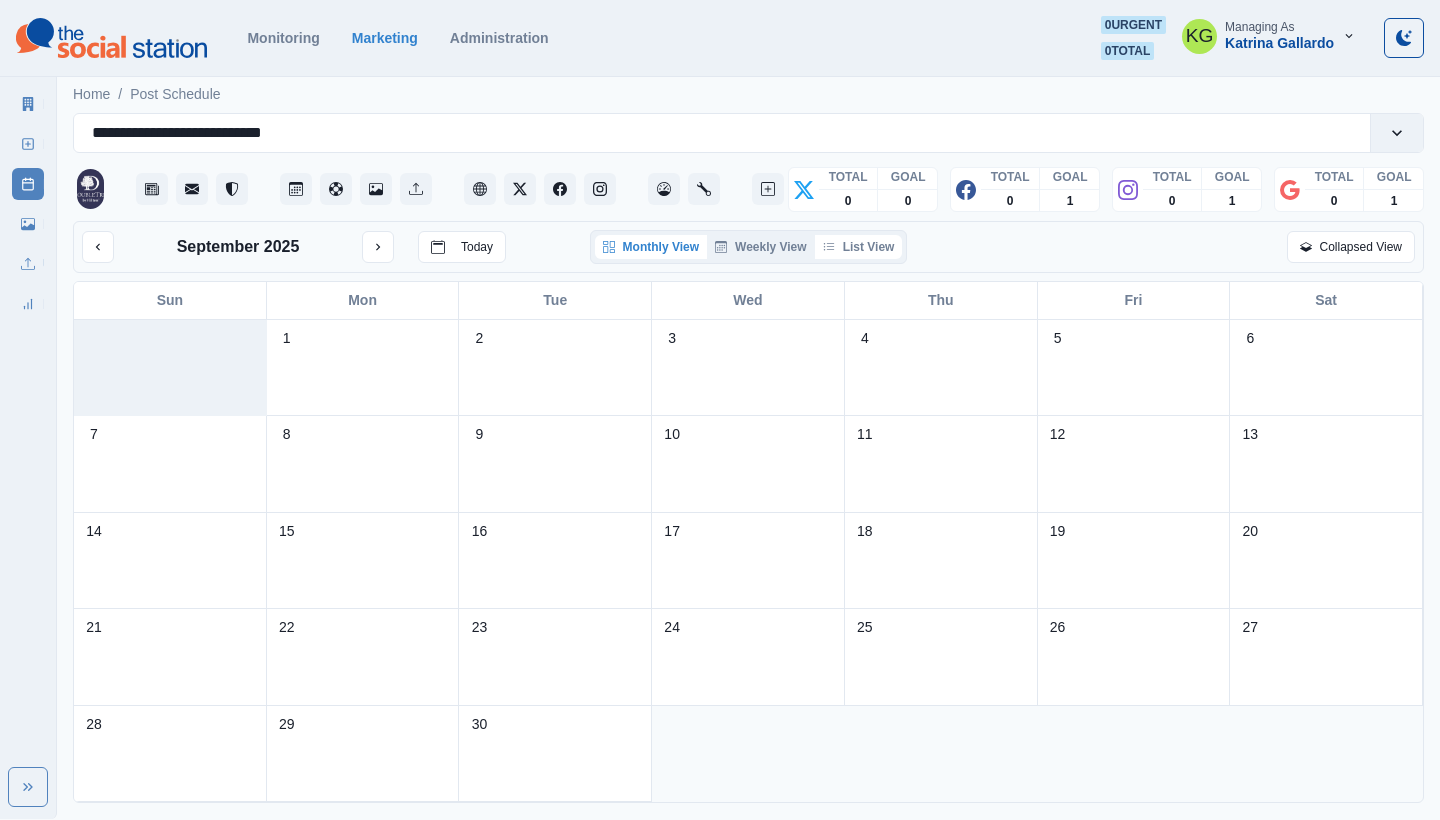 click on "List View" at bounding box center (859, 247) 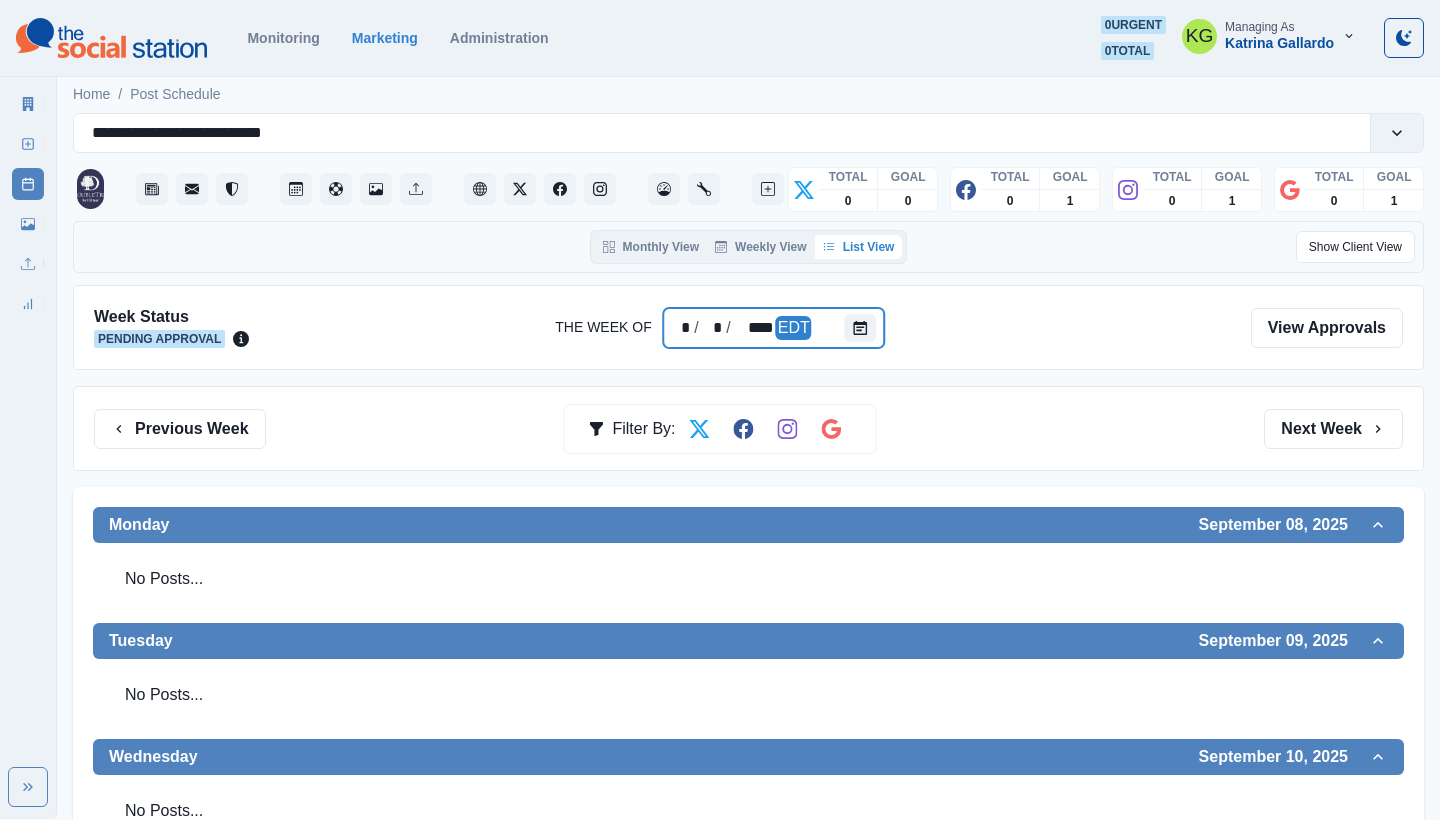 click at bounding box center (865, 328) 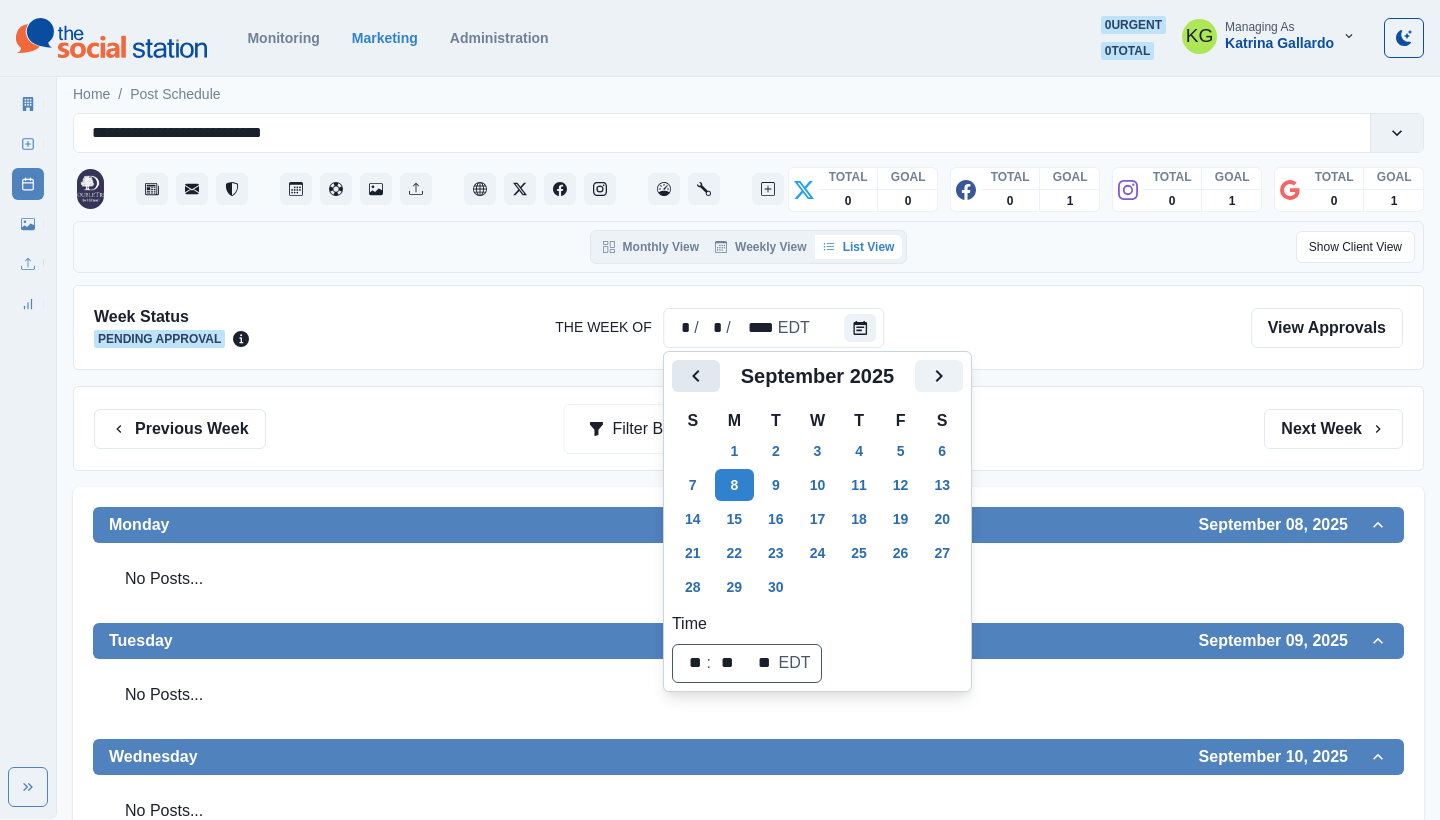 click at bounding box center (696, 376) 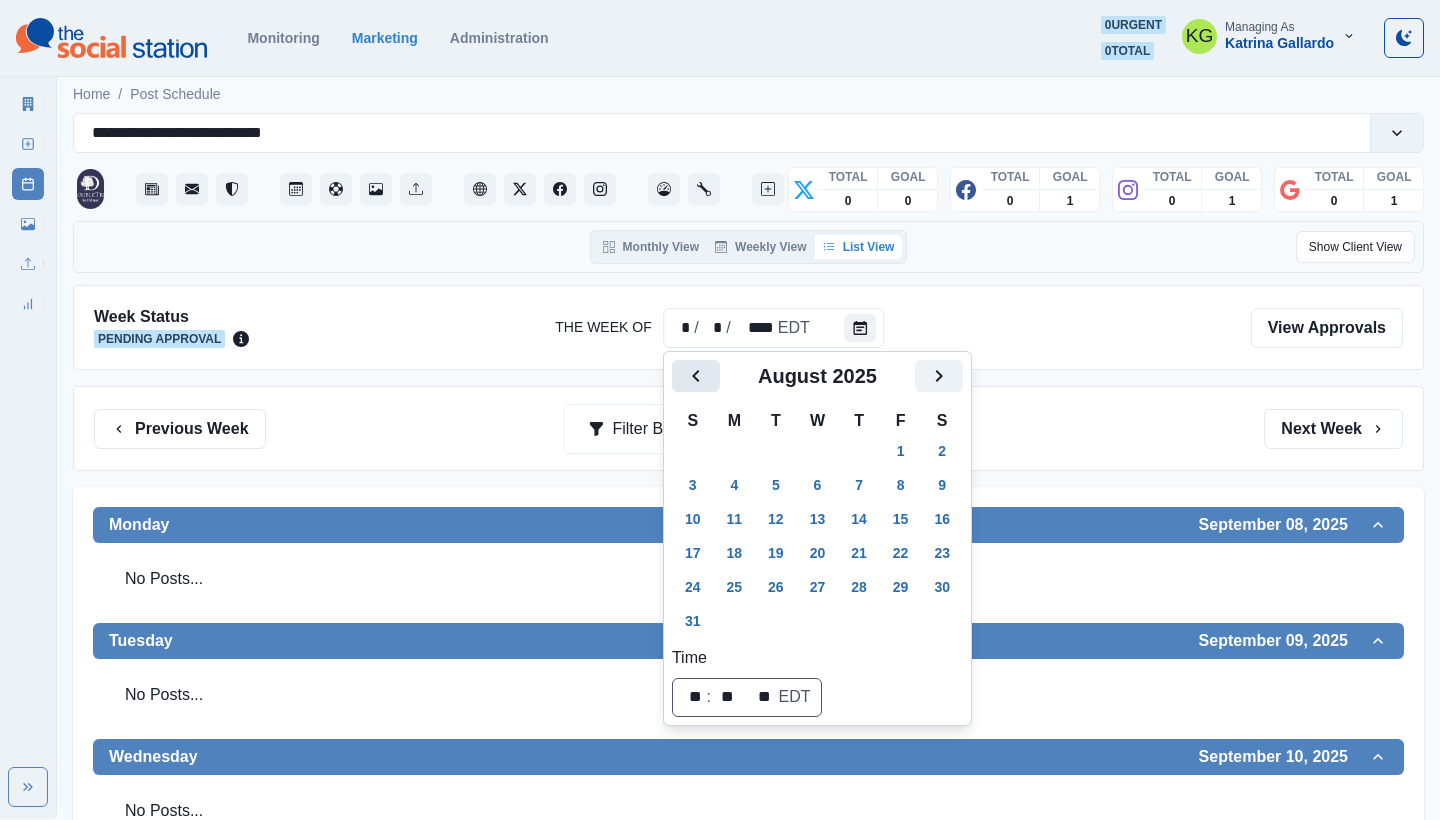click at bounding box center (696, 376) 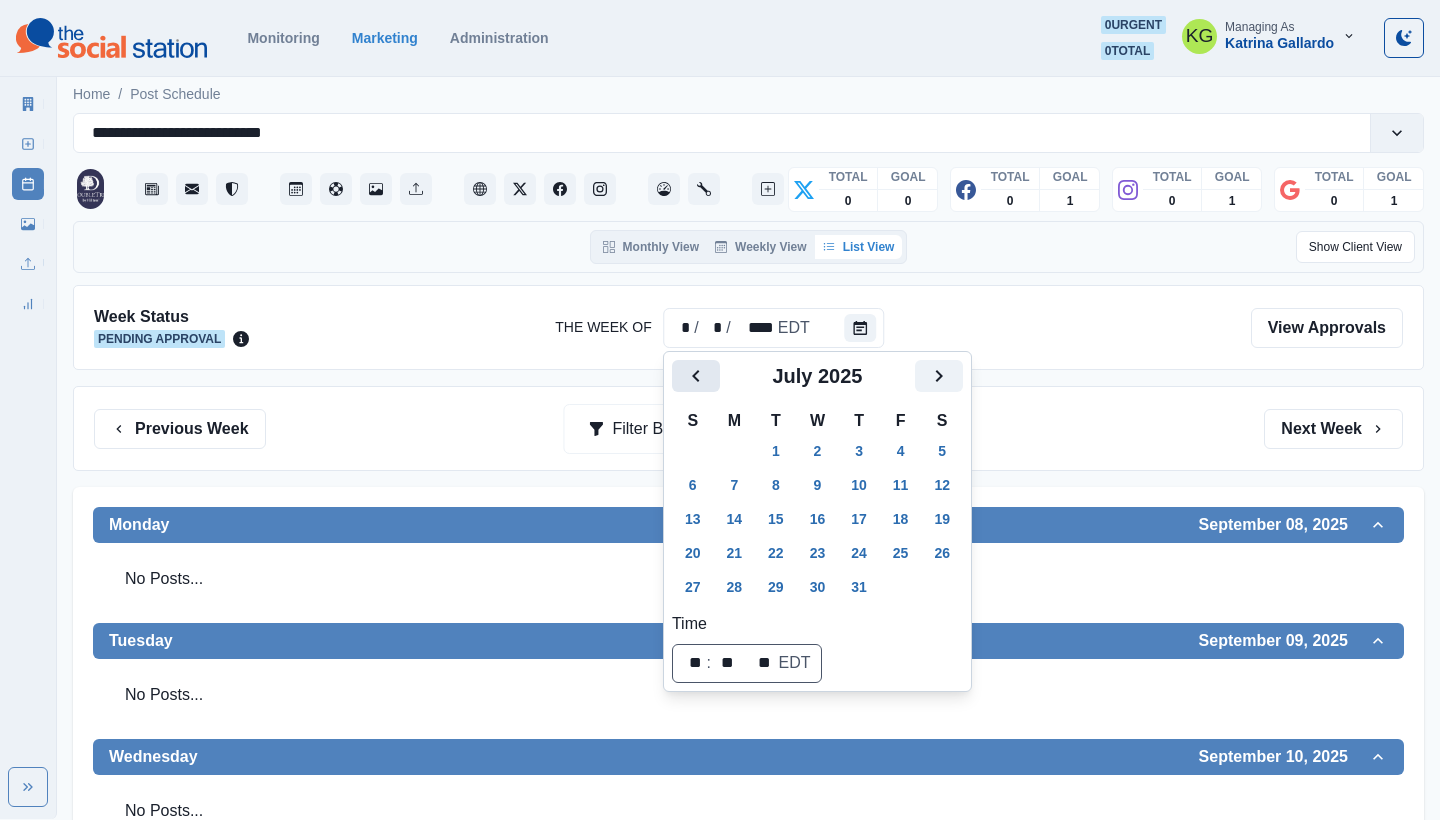 click at bounding box center (696, 376) 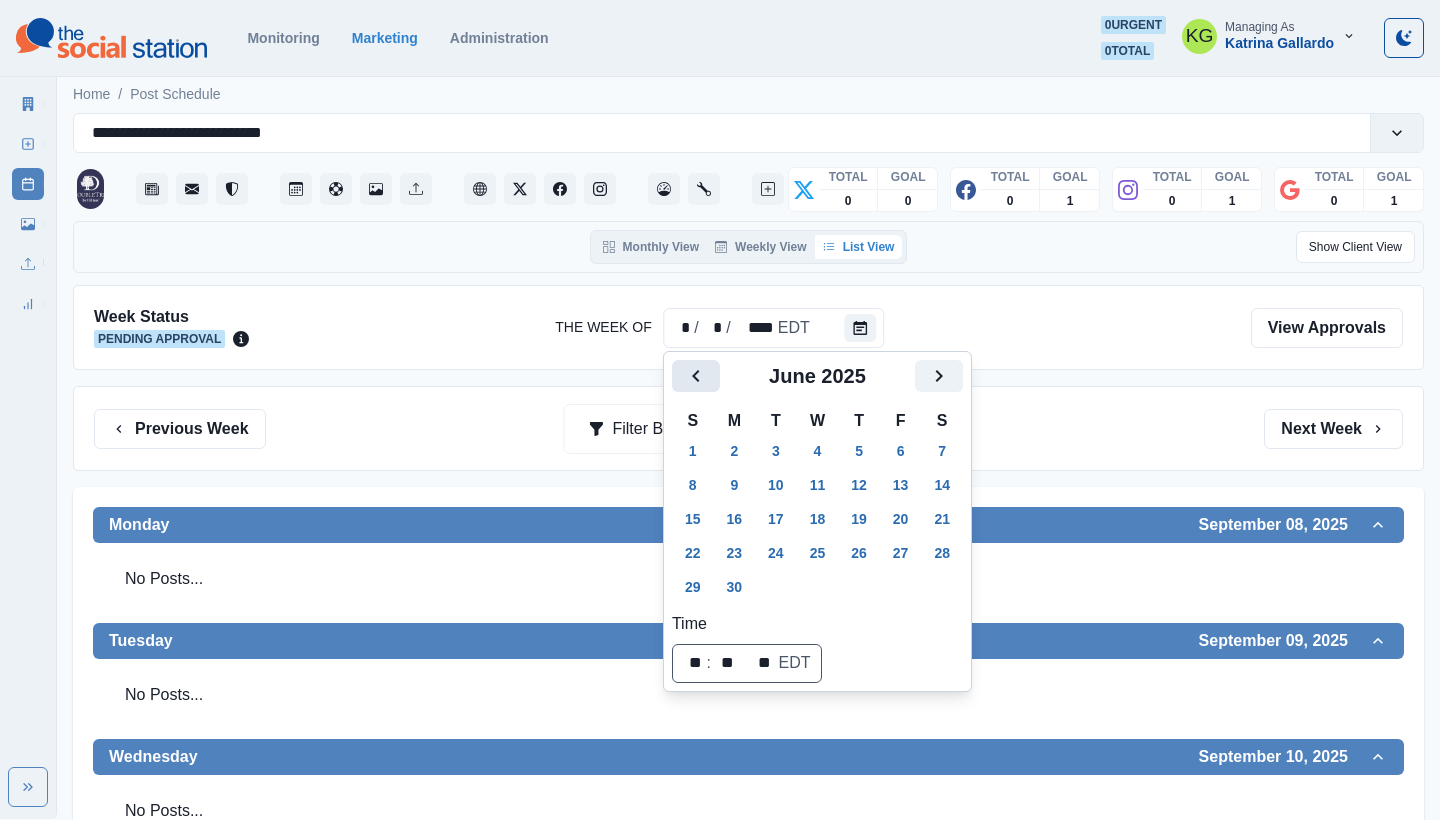click at bounding box center [696, 376] 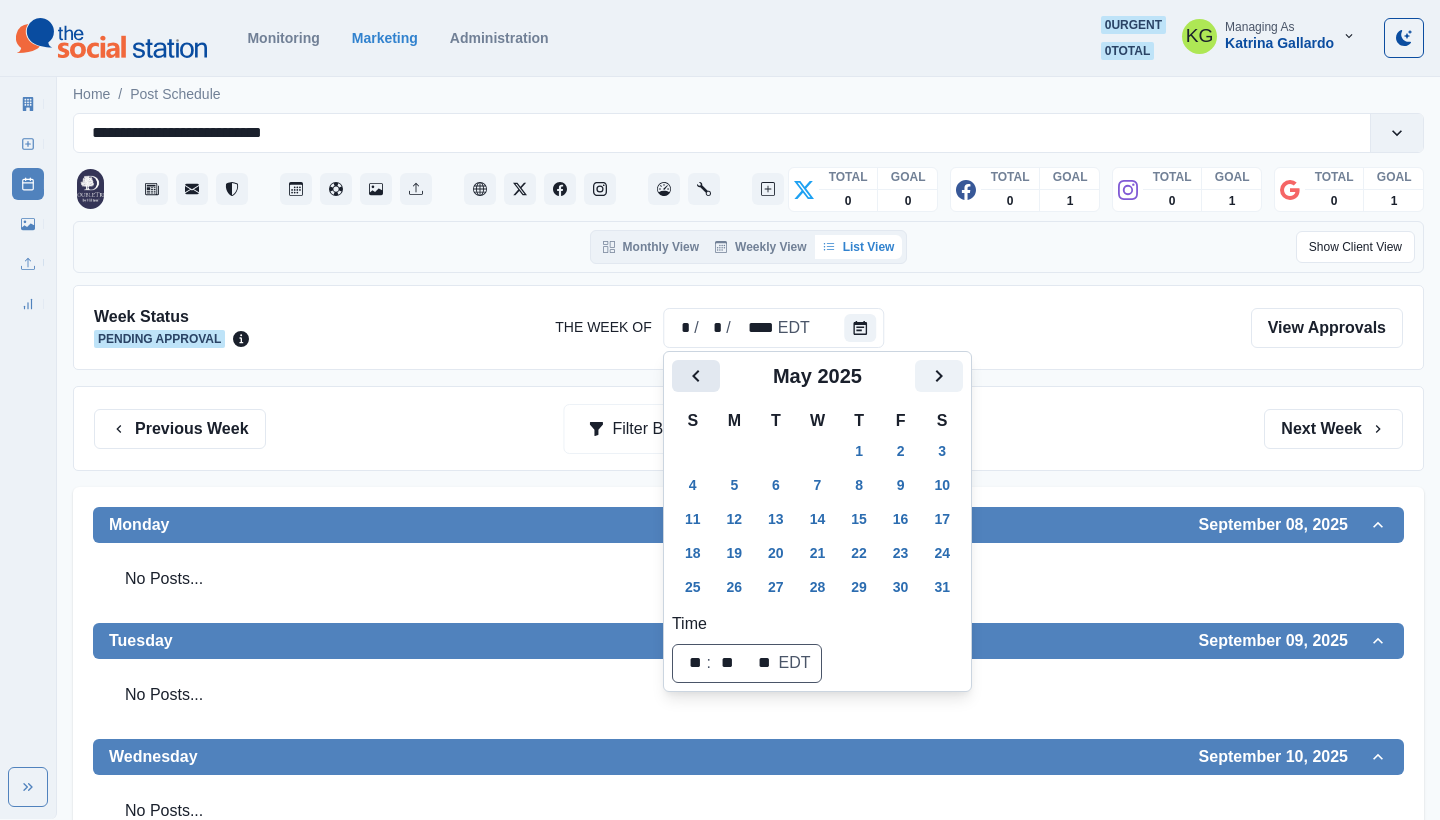 click at bounding box center (696, 376) 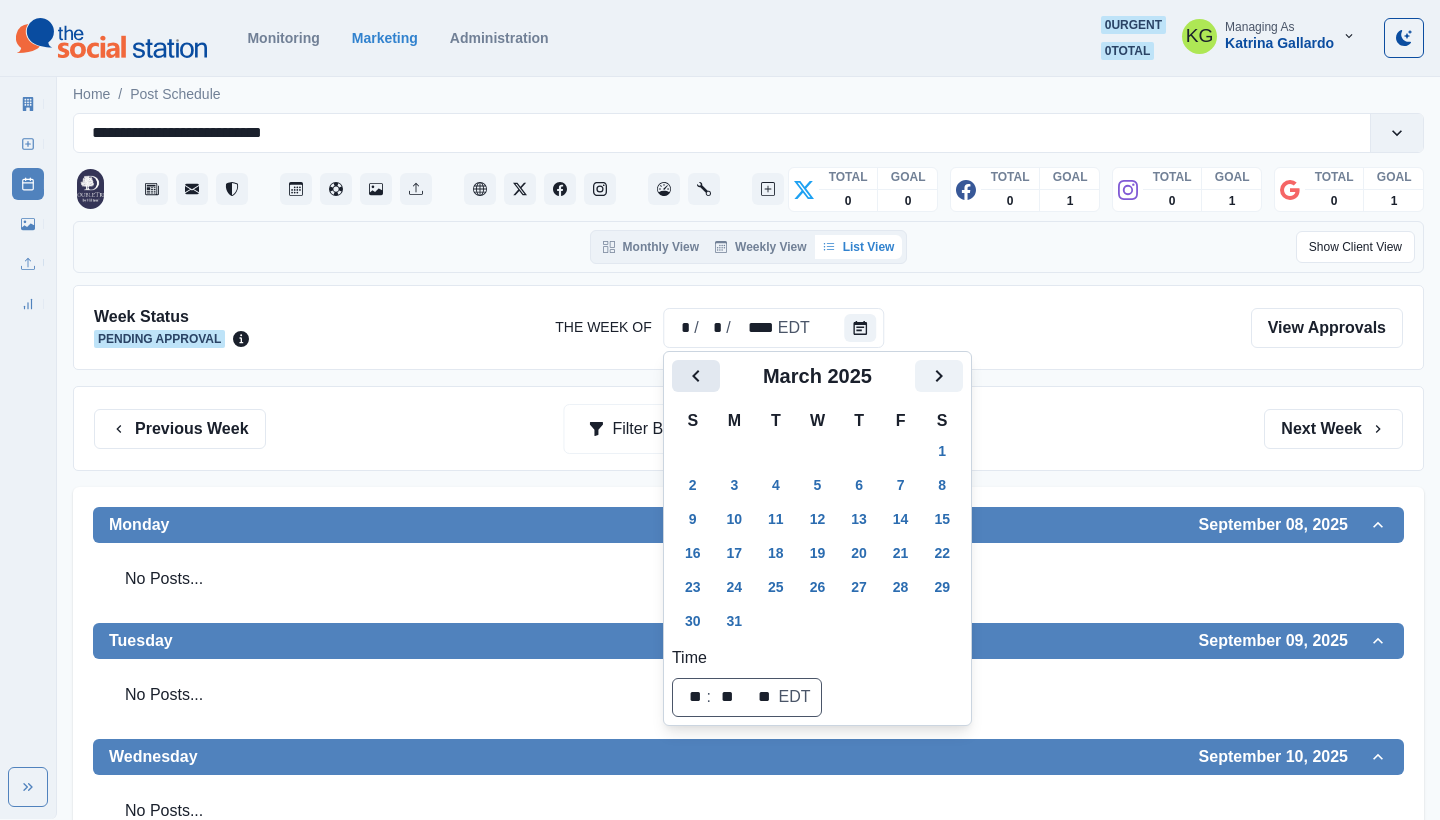 click at bounding box center (696, 376) 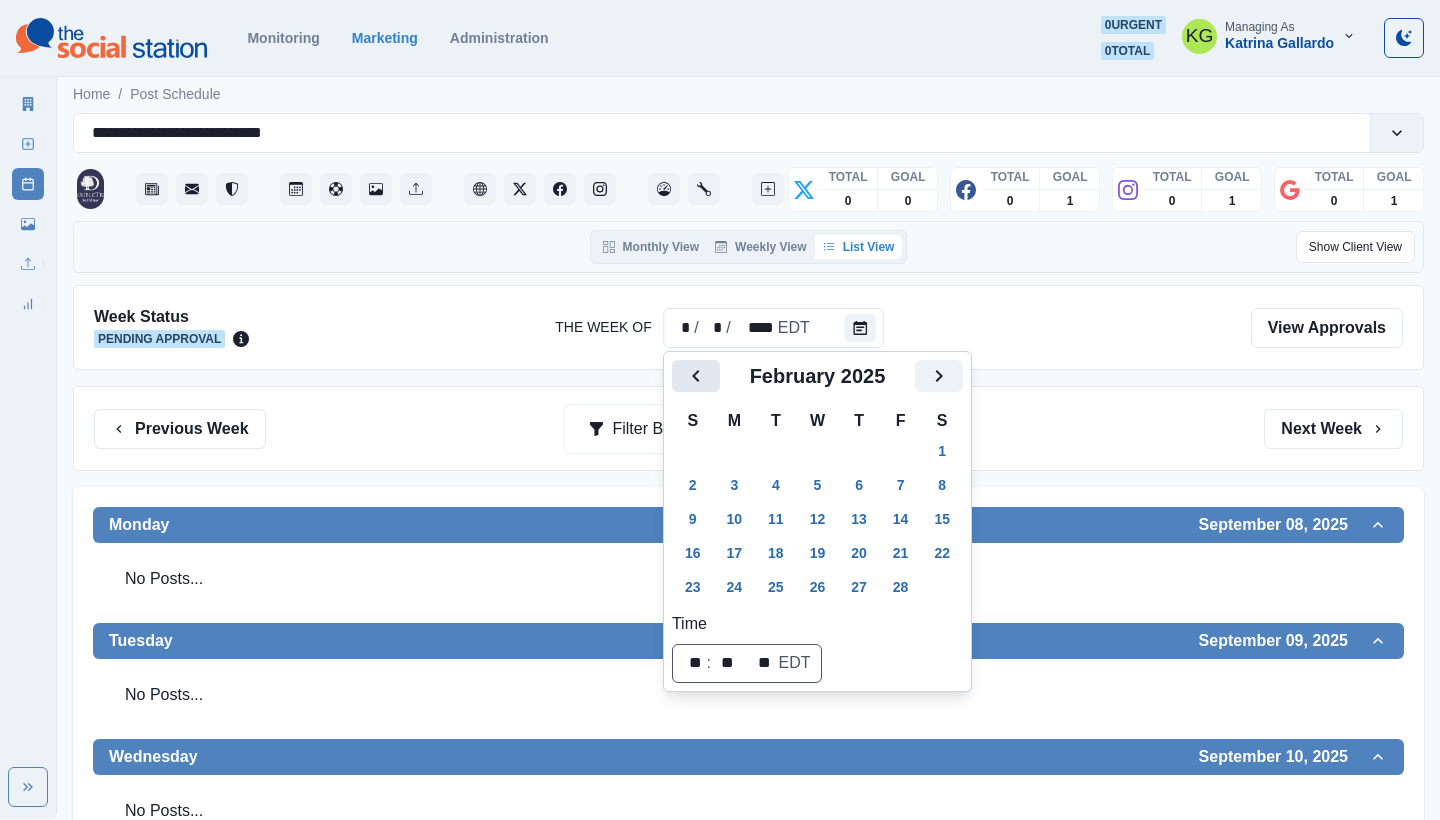 click at bounding box center (696, 376) 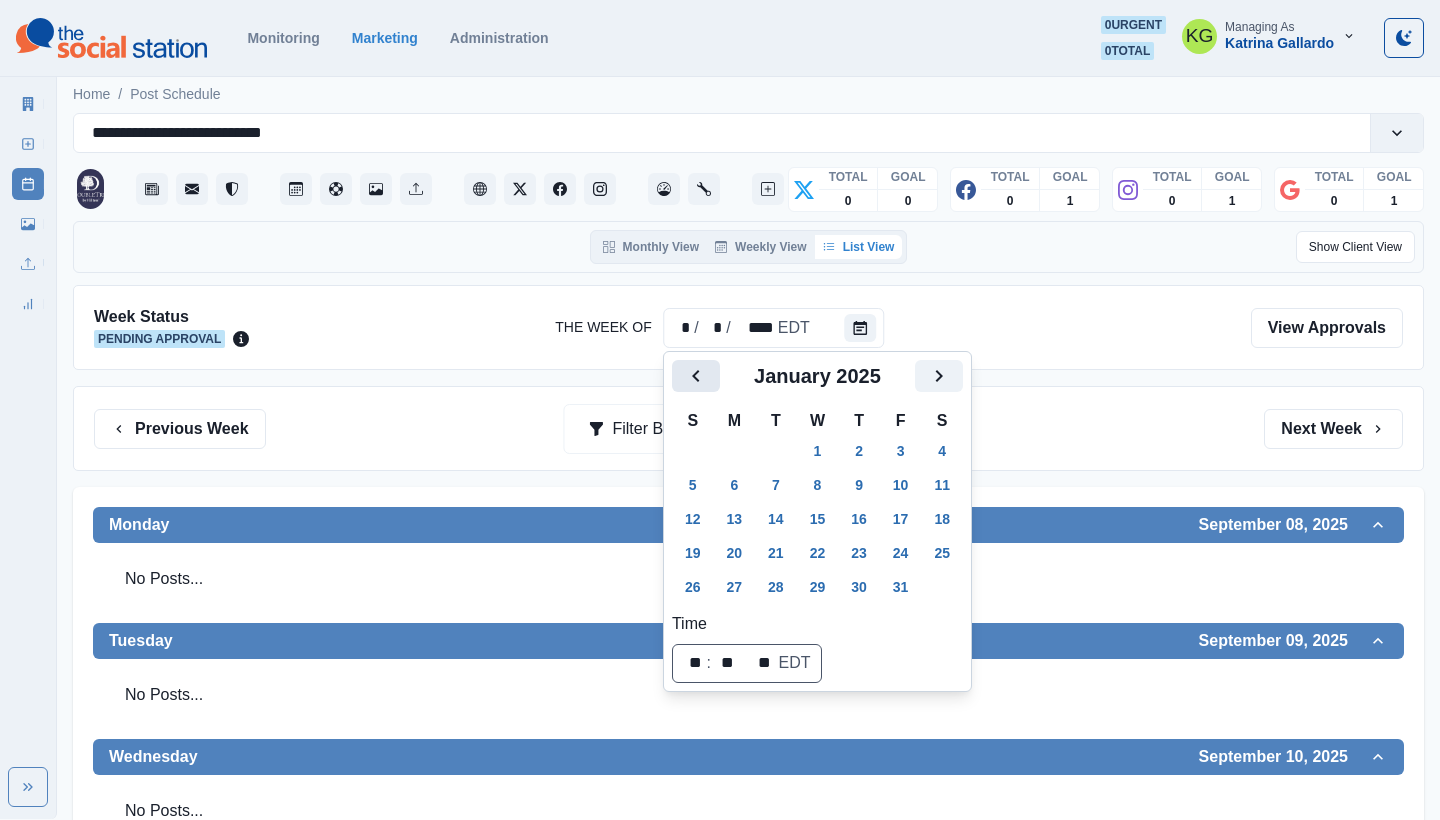 click at bounding box center [696, 376] 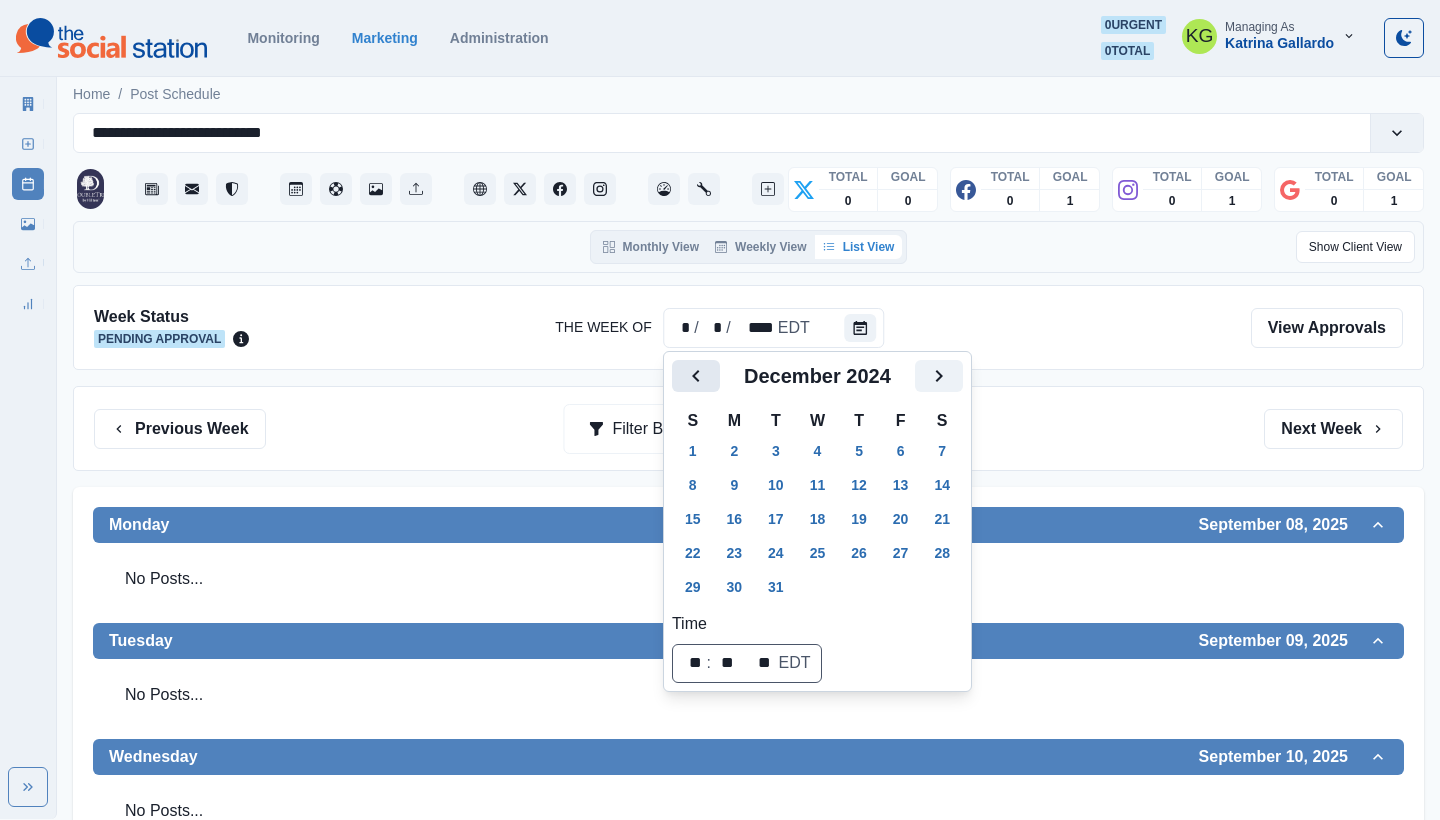 click at bounding box center (696, 376) 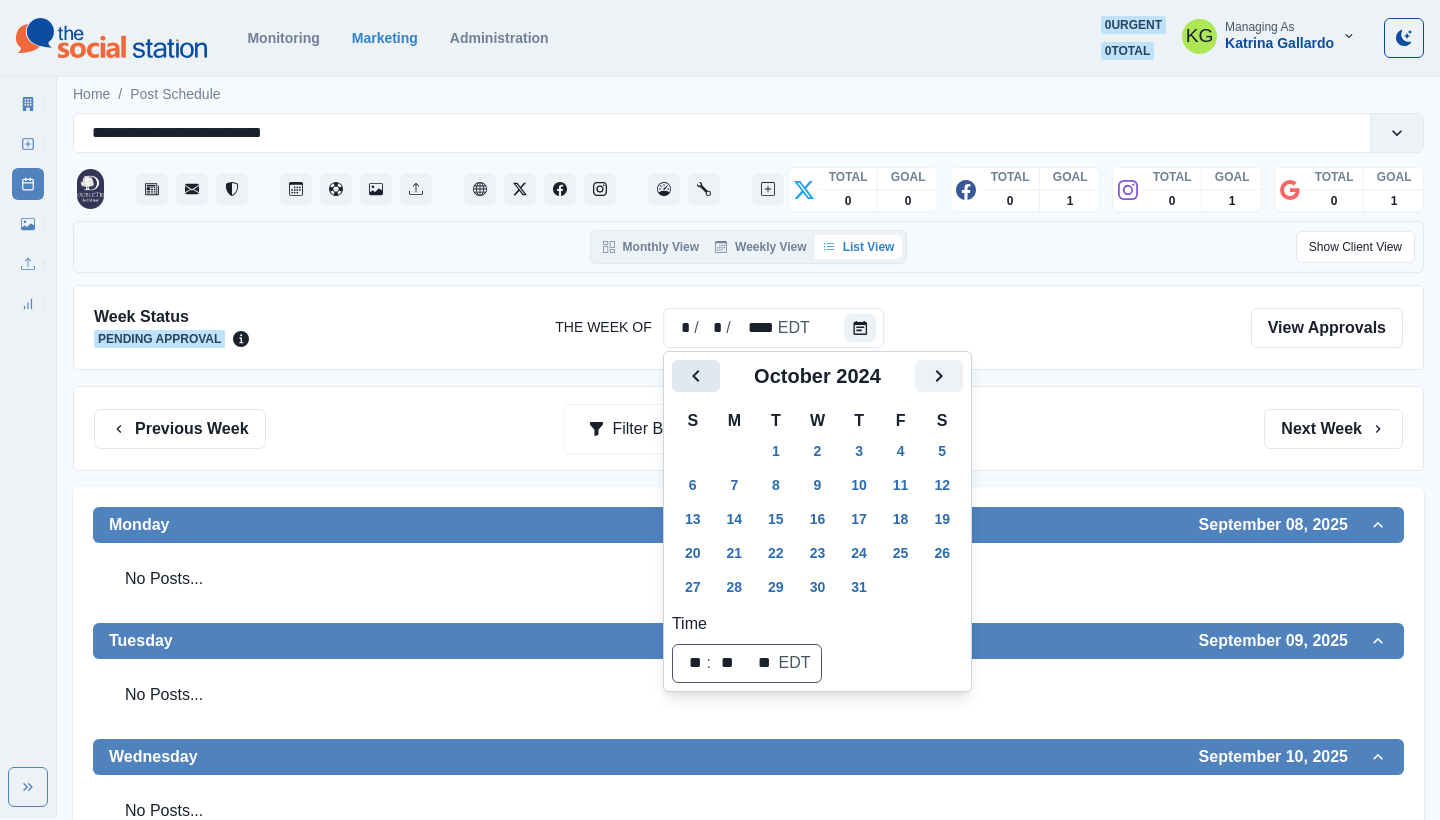 click at bounding box center [696, 376] 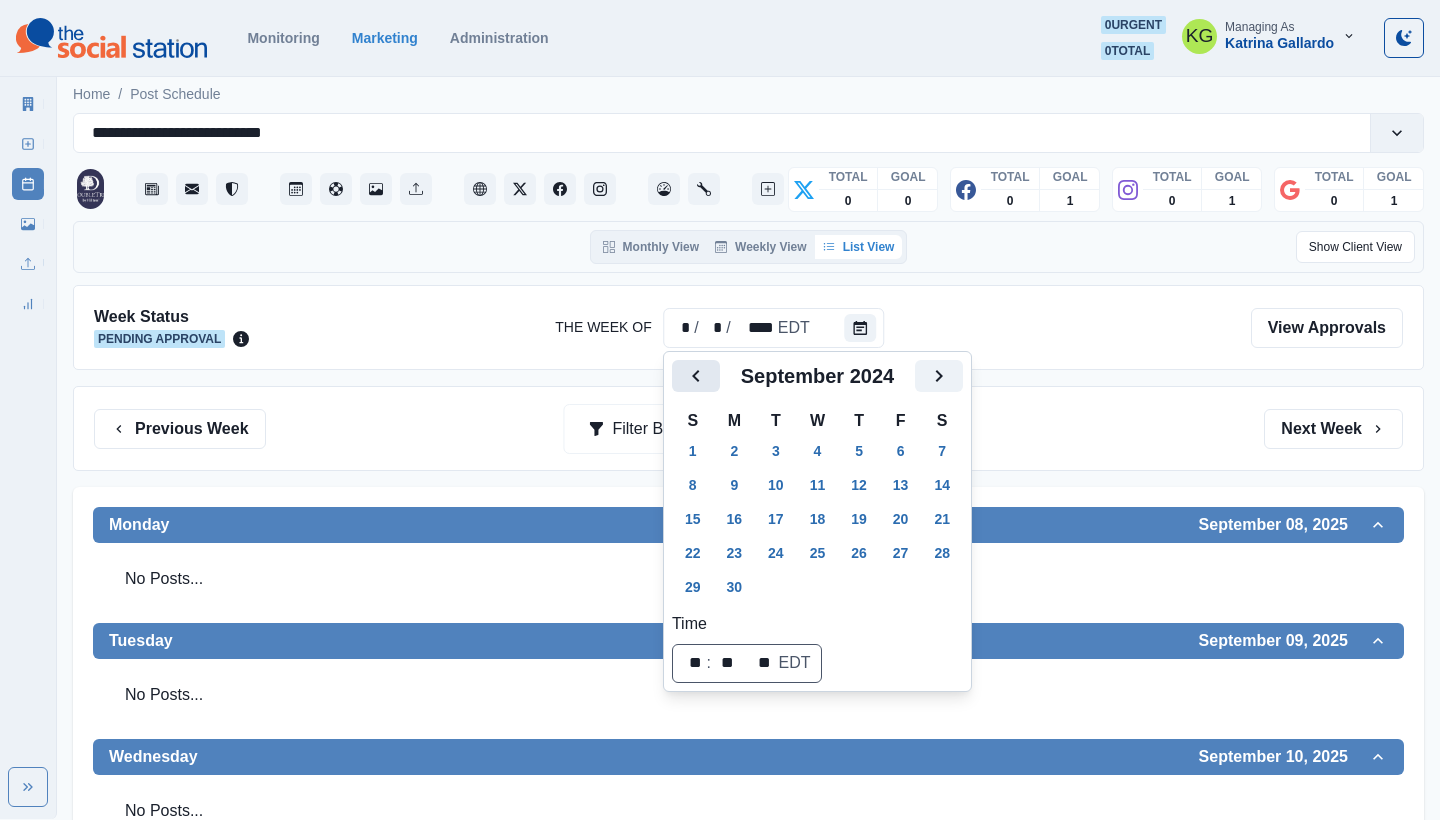 click at bounding box center (696, 376) 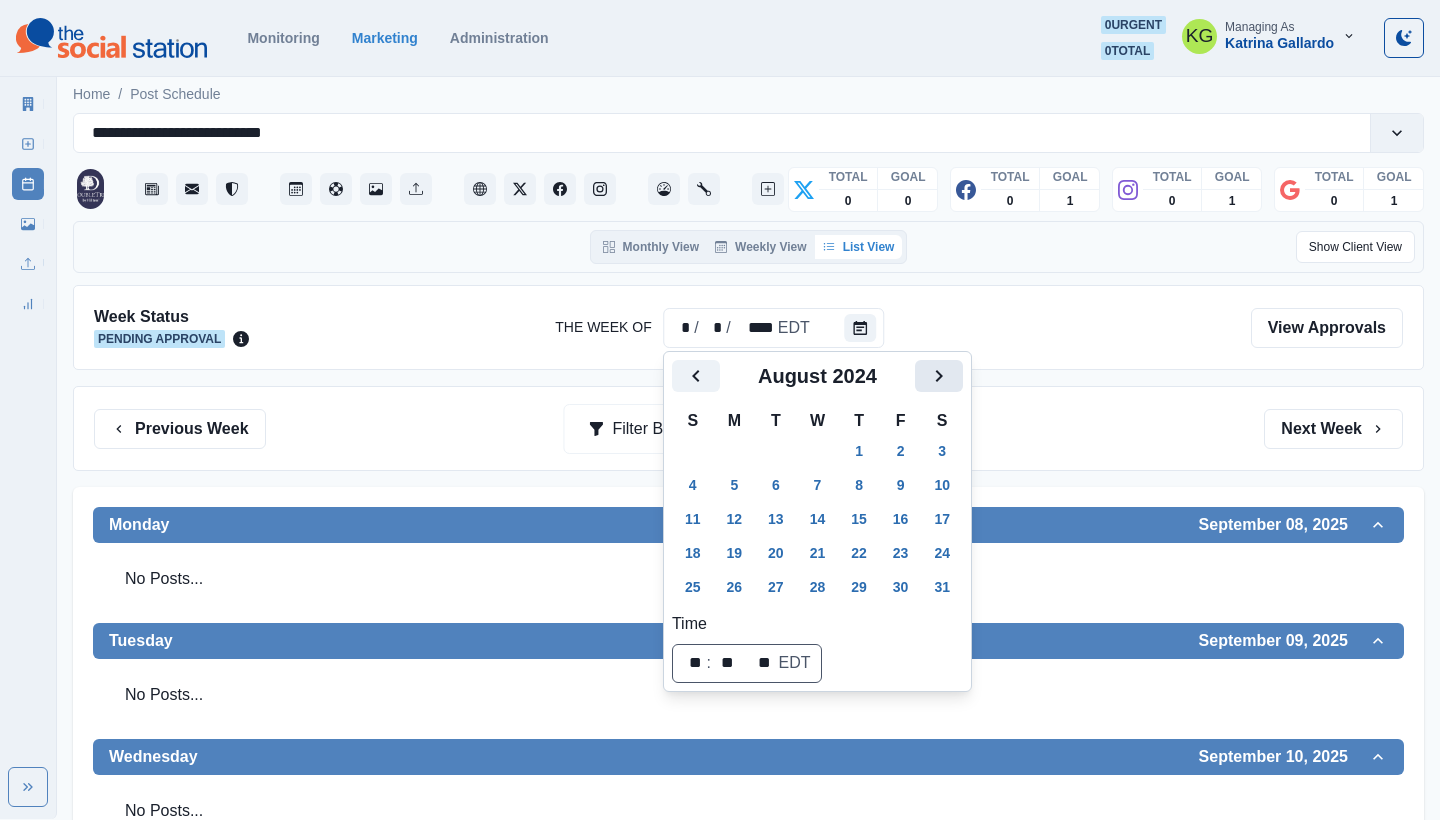 click 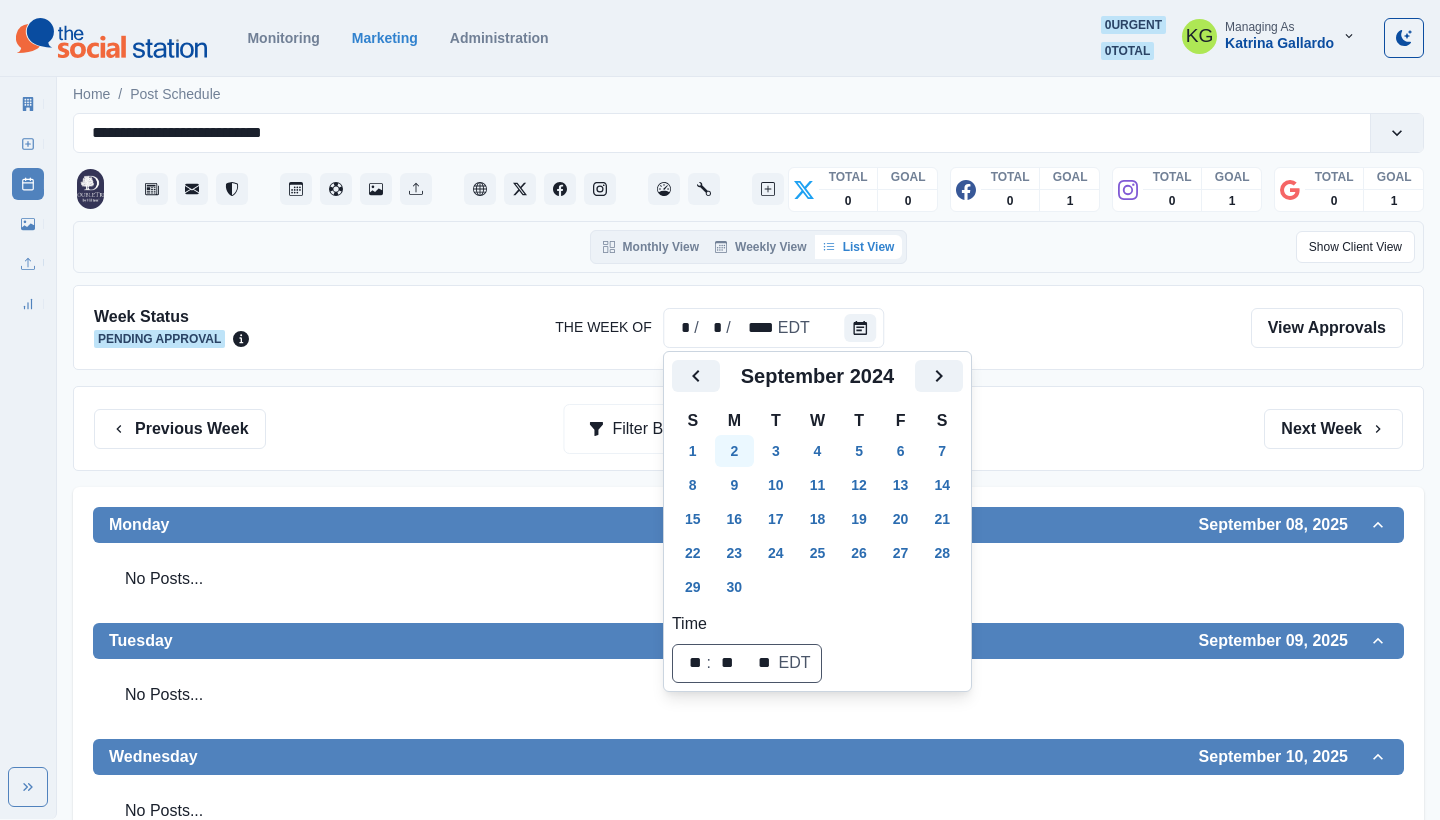 click on "2" at bounding box center (735, 451) 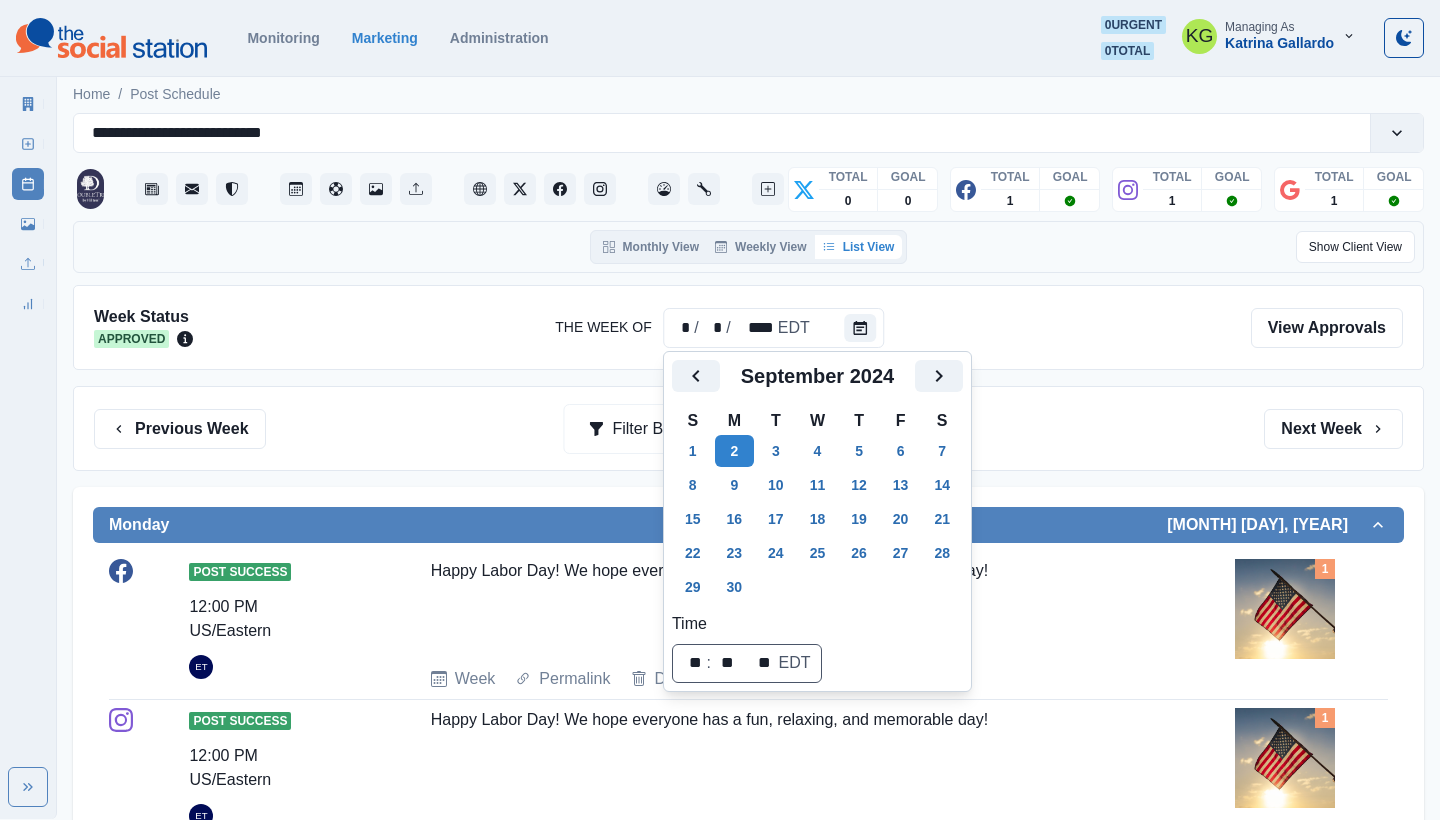 click on "Previous Week Filter By: Next Week" at bounding box center (748, 428) 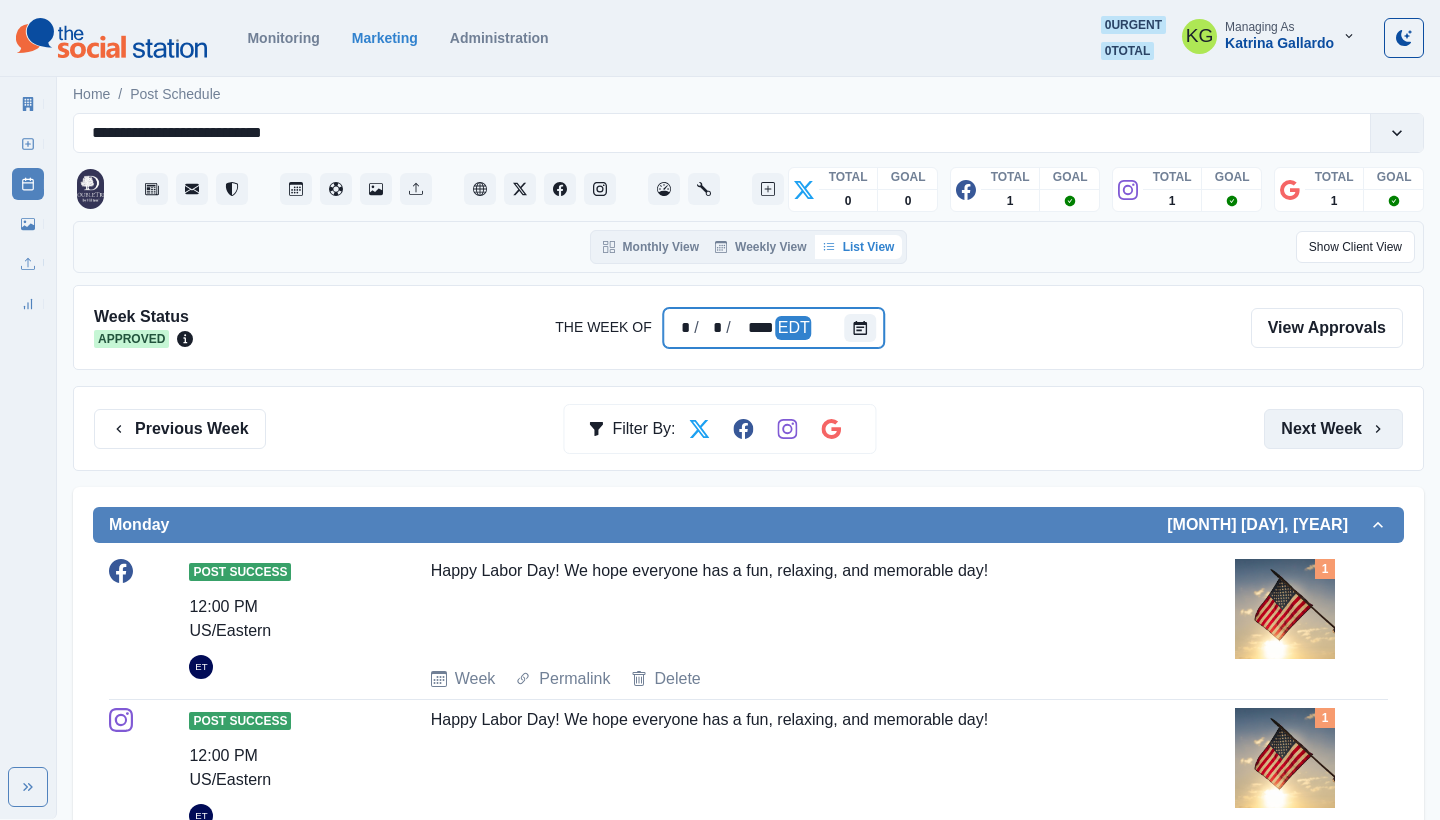 scroll, scrollTop: -2, scrollLeft: 0, axis: vertical 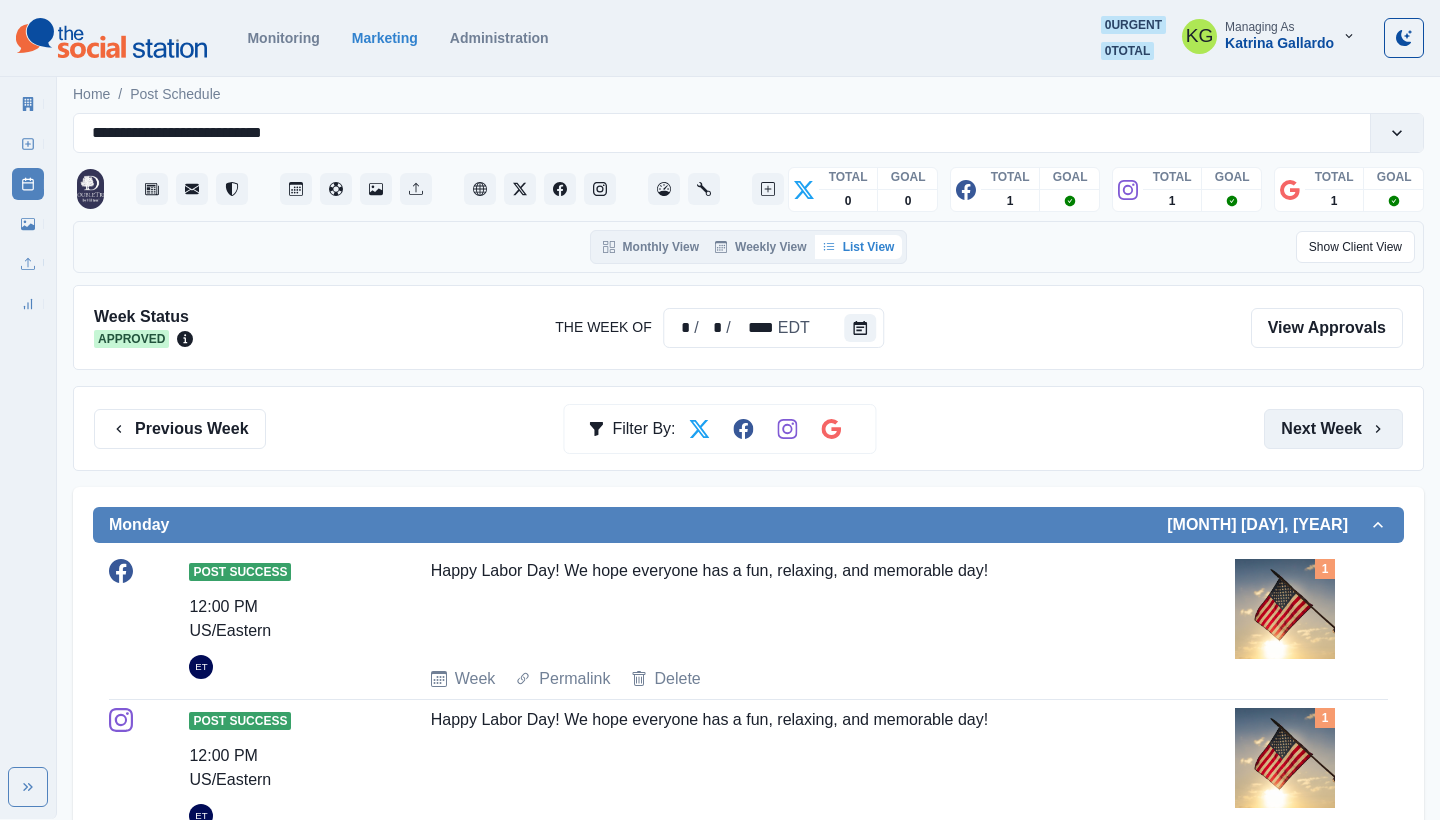 click on "Next Week" at bounding box center (1333, 429) 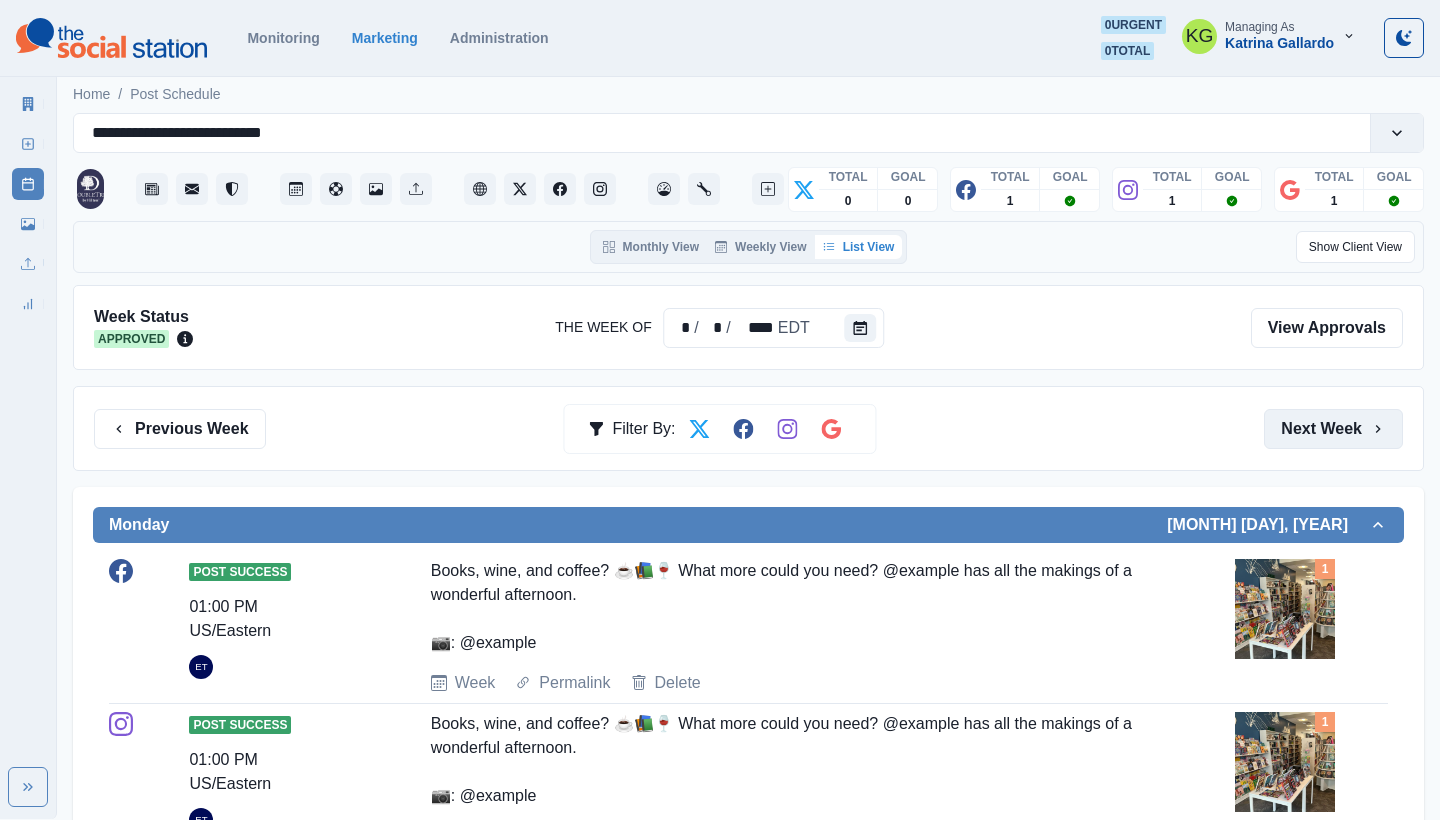 scroll, scrollTop: 0, scrollLeft: 0, axis: both 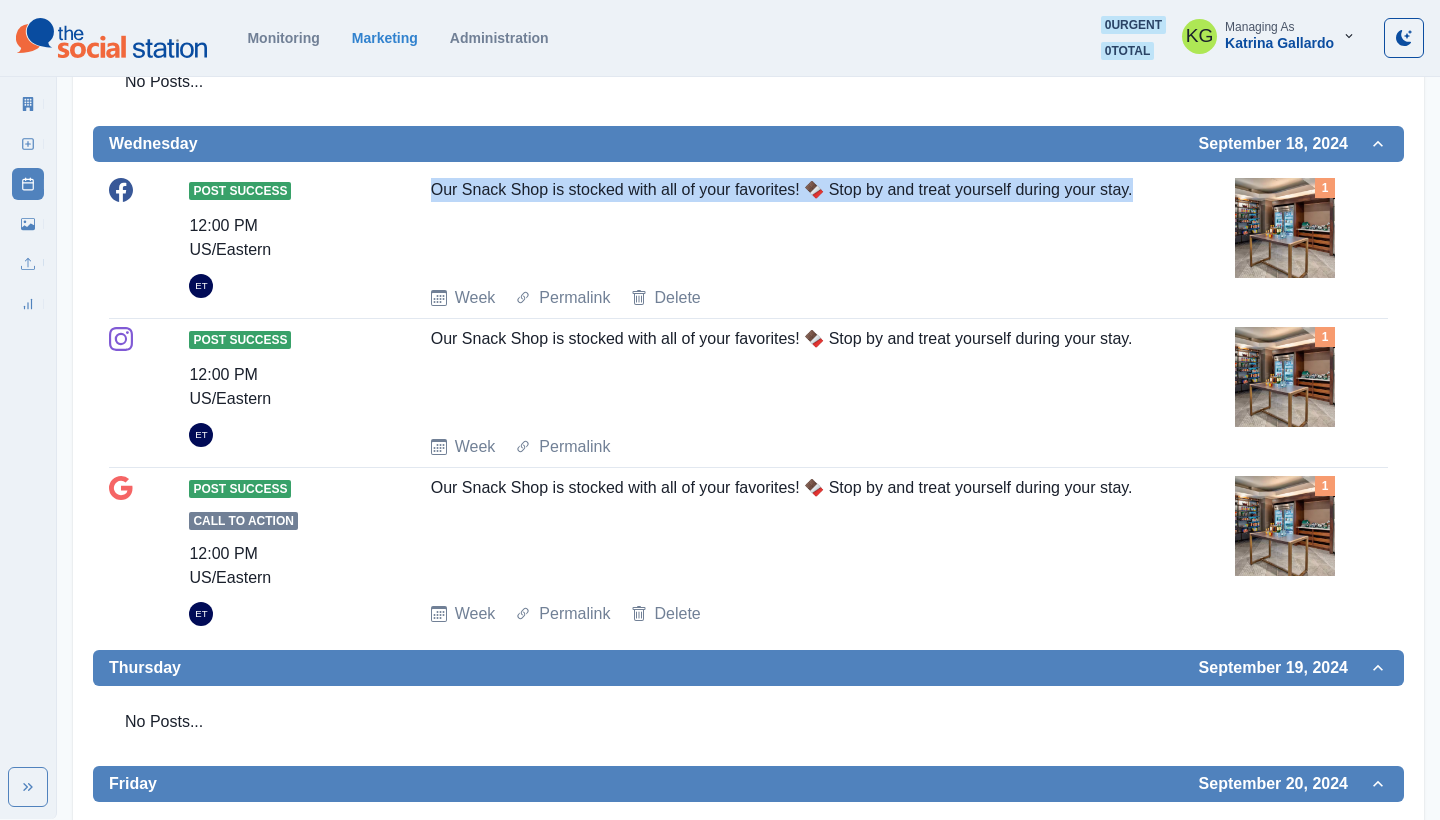 drag, startPoint x: 401, startPoint y: 191, endPoint x: 470, endPoint y: 213, distance: 72.42237 